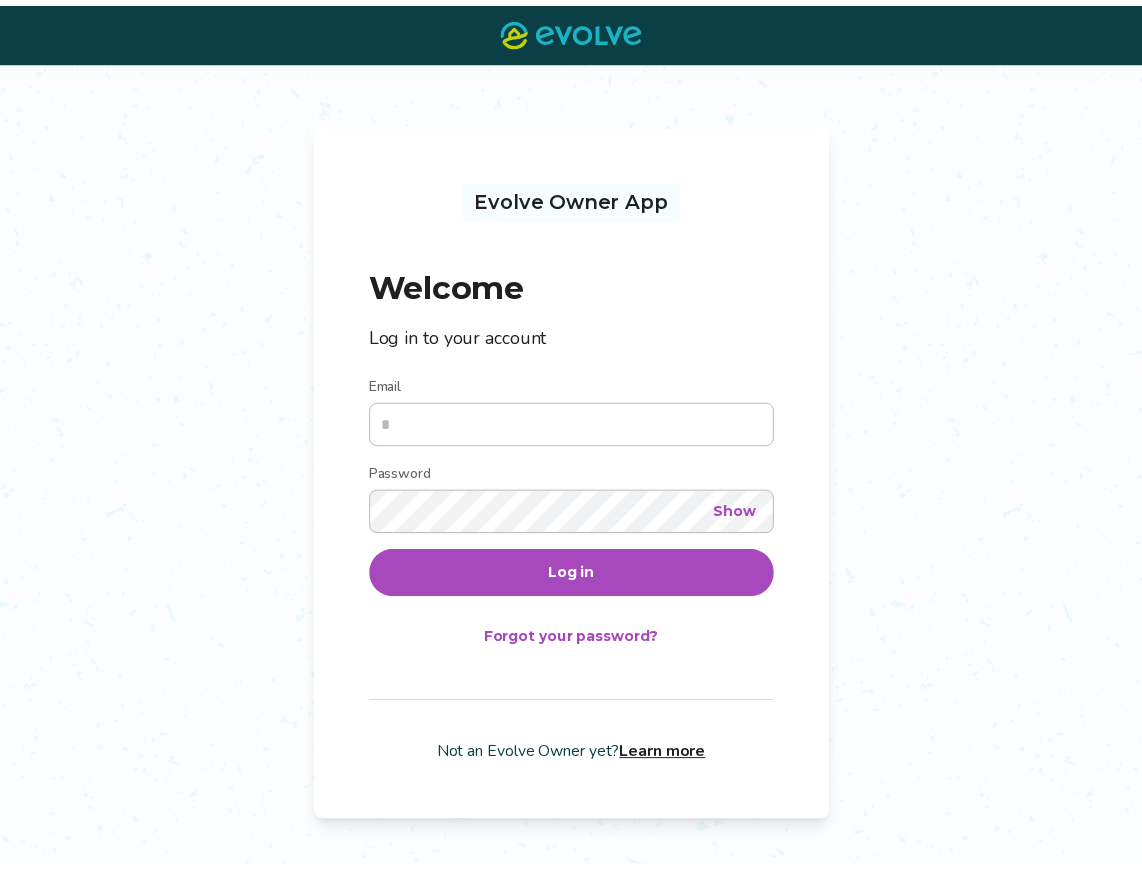 scroll, scrollTop: 0, scrollLeft: 0, axis: both 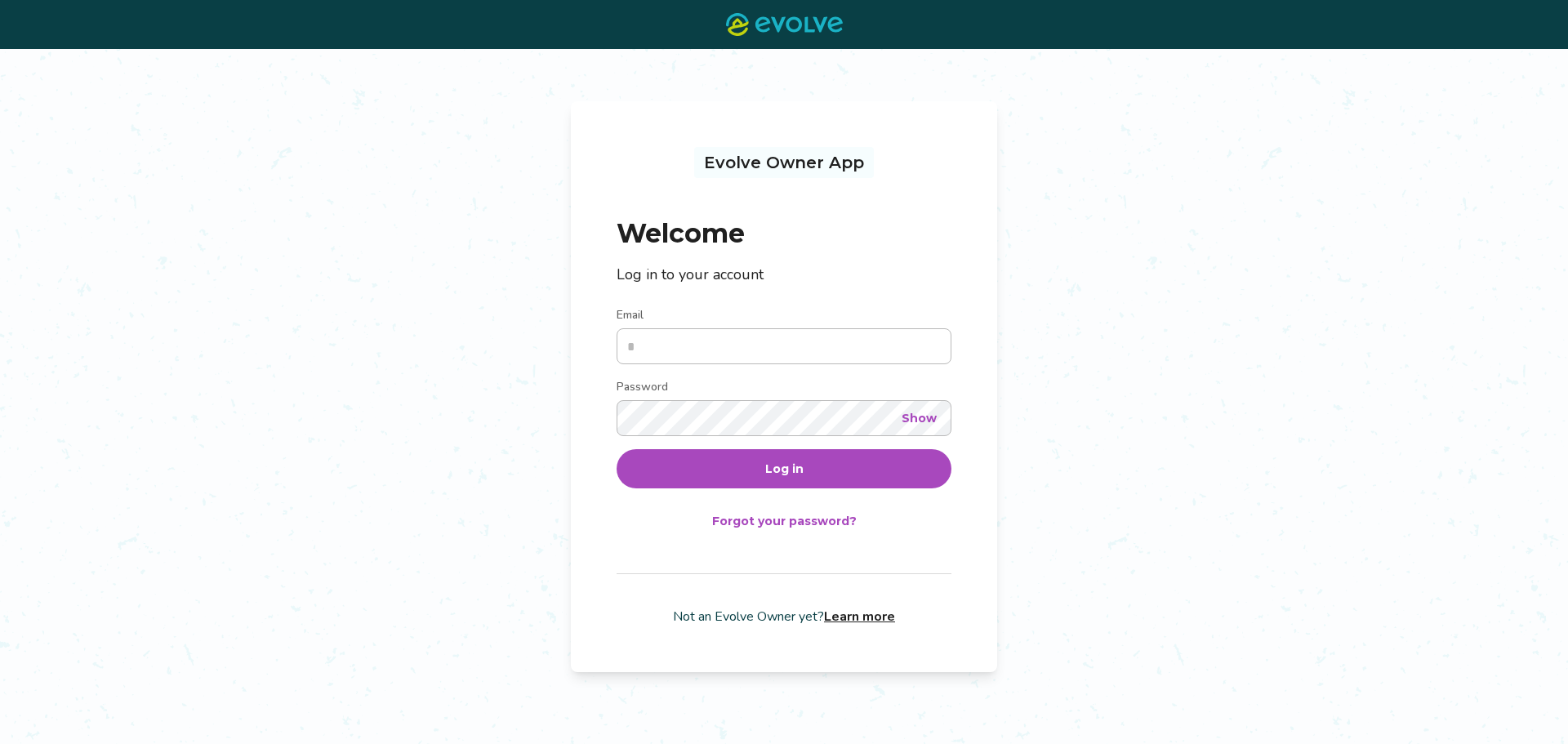 type on "**********" 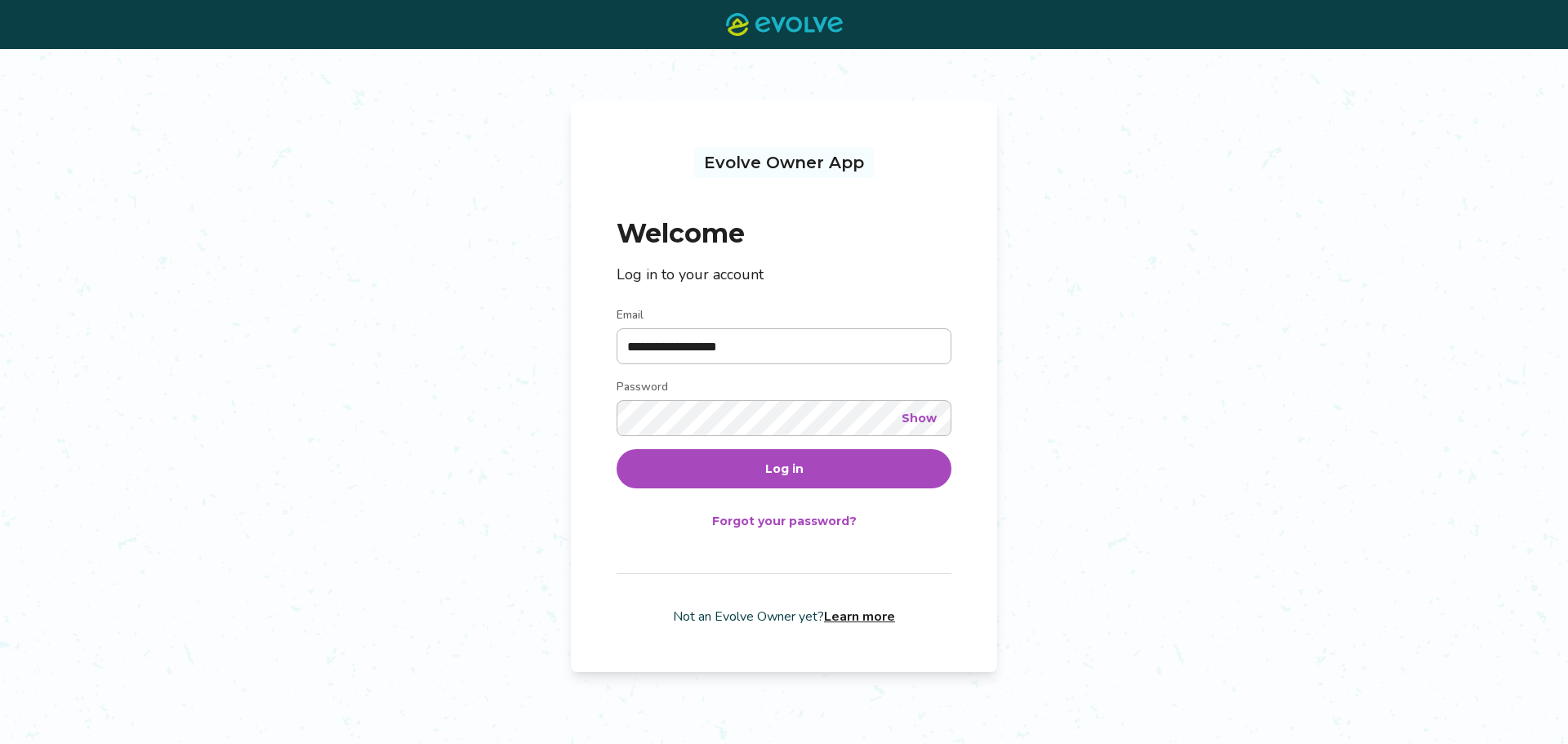 click on "Log in" at bounding box center (784, 469) 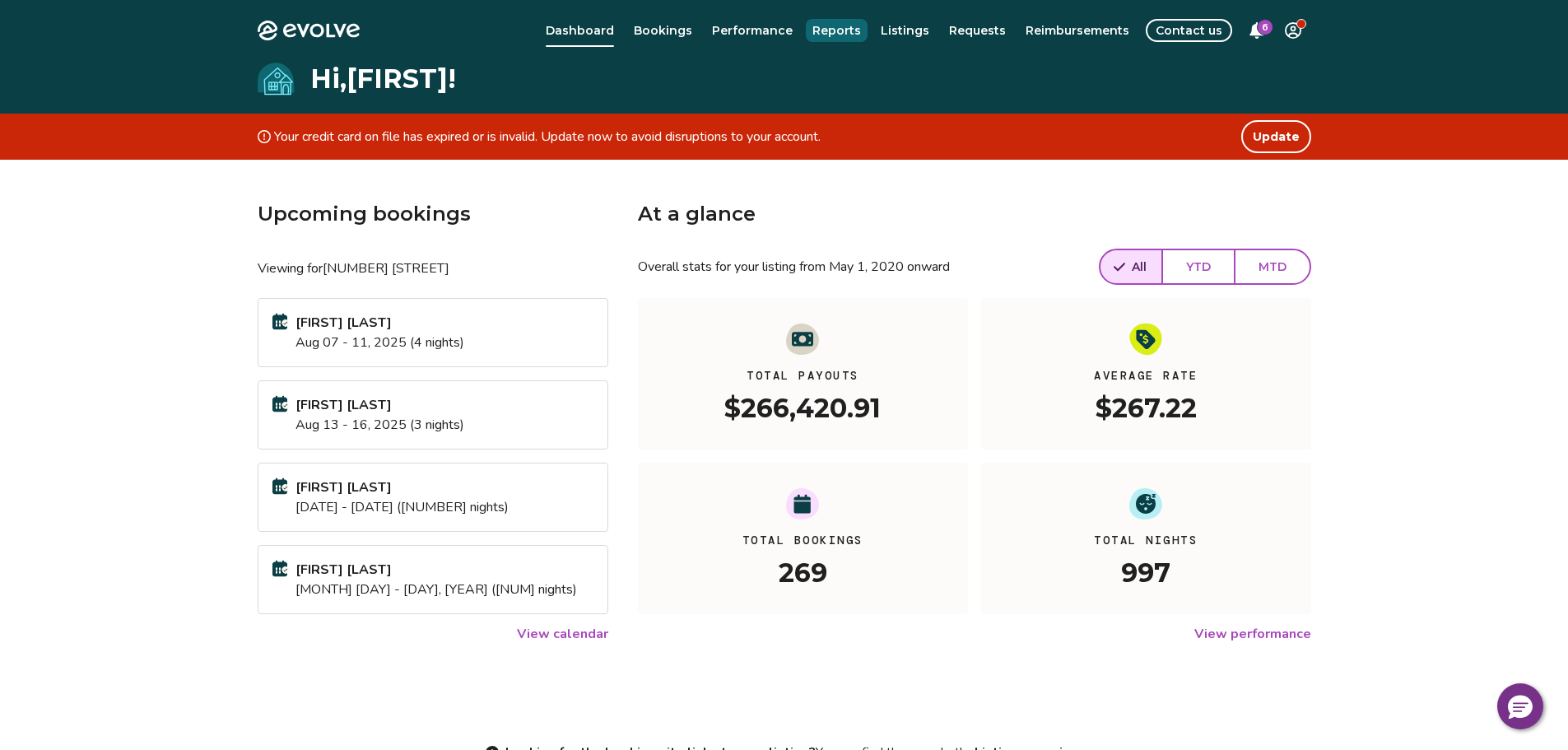 click on "Reports" at bounding box center [836, 30] 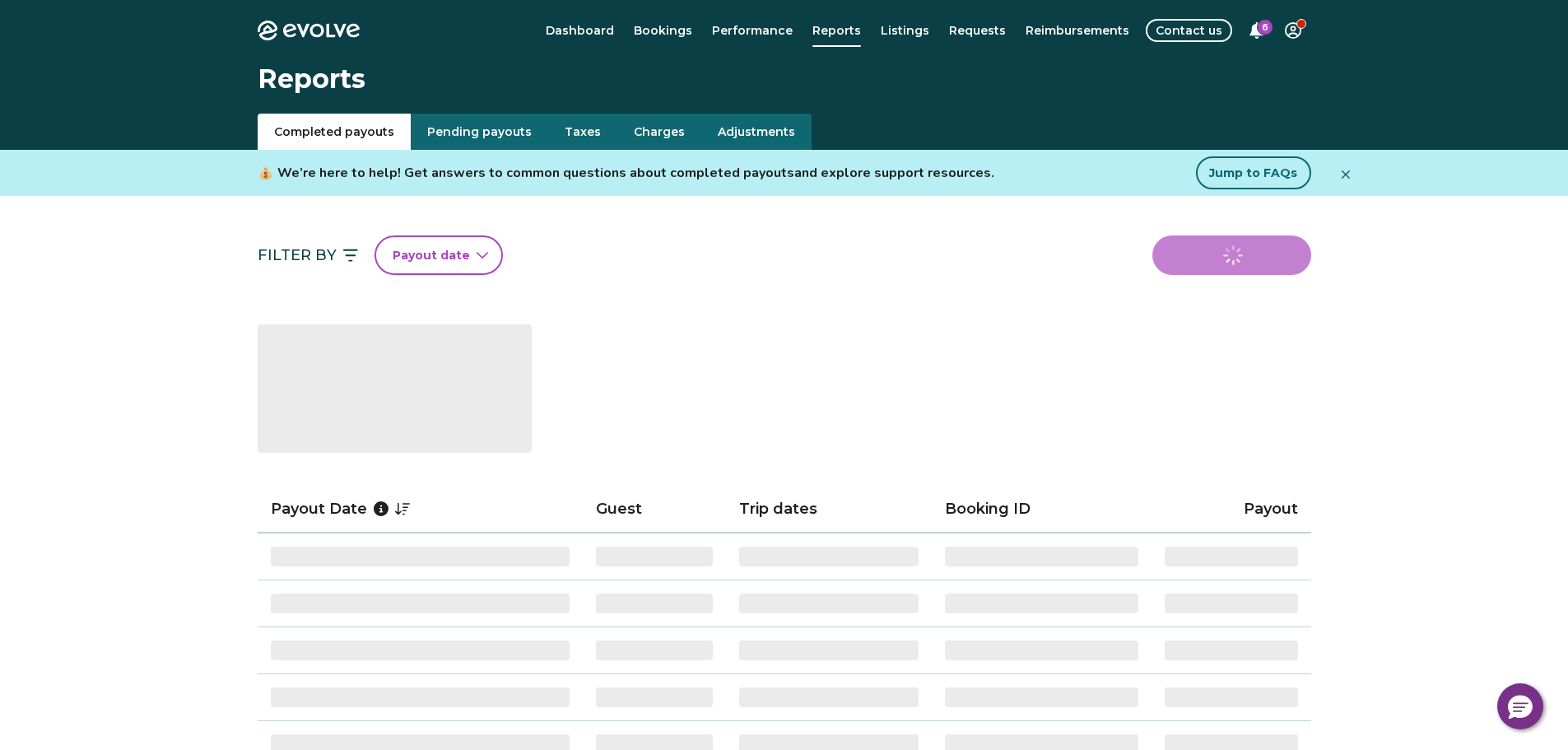 click 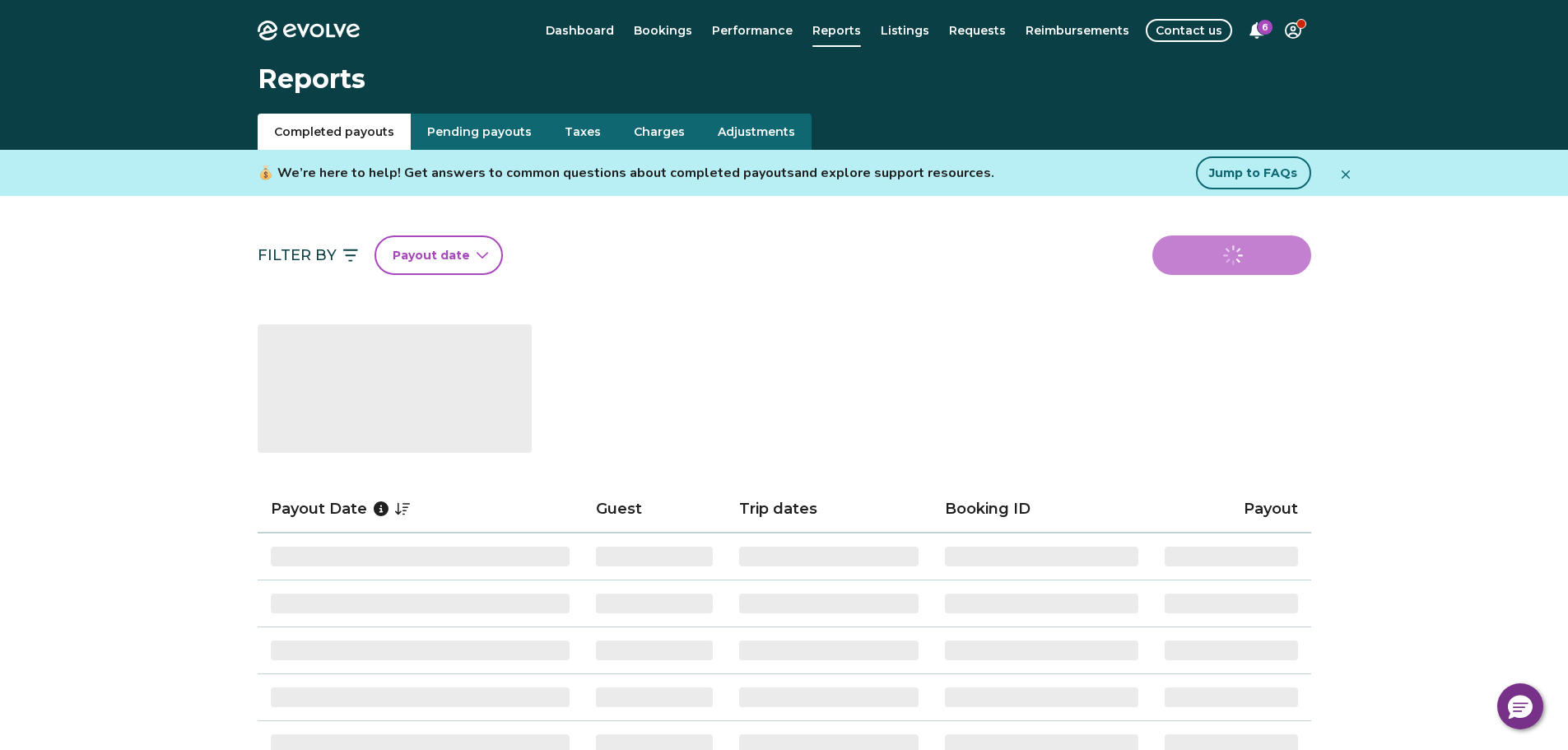 select on "*" 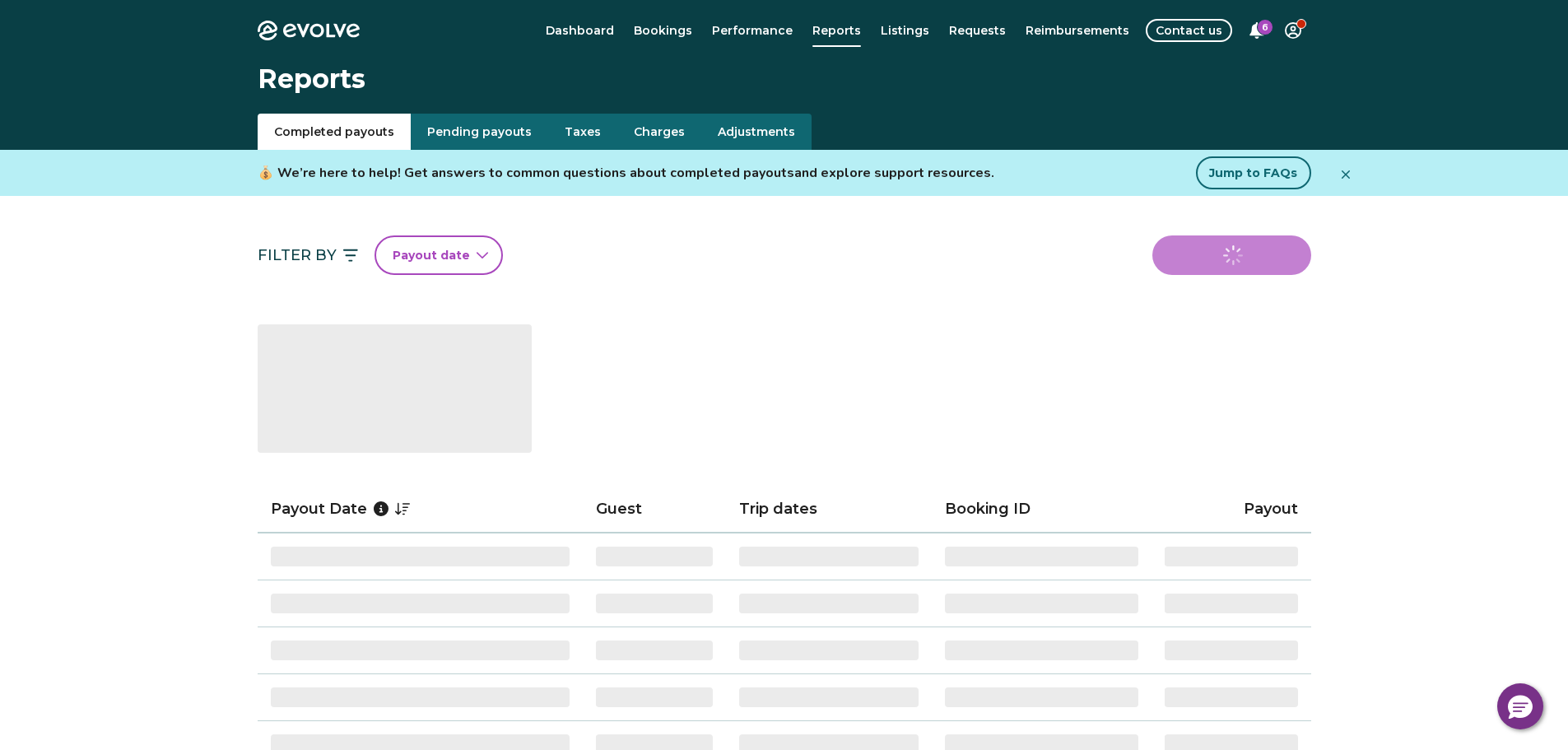 select on "****" 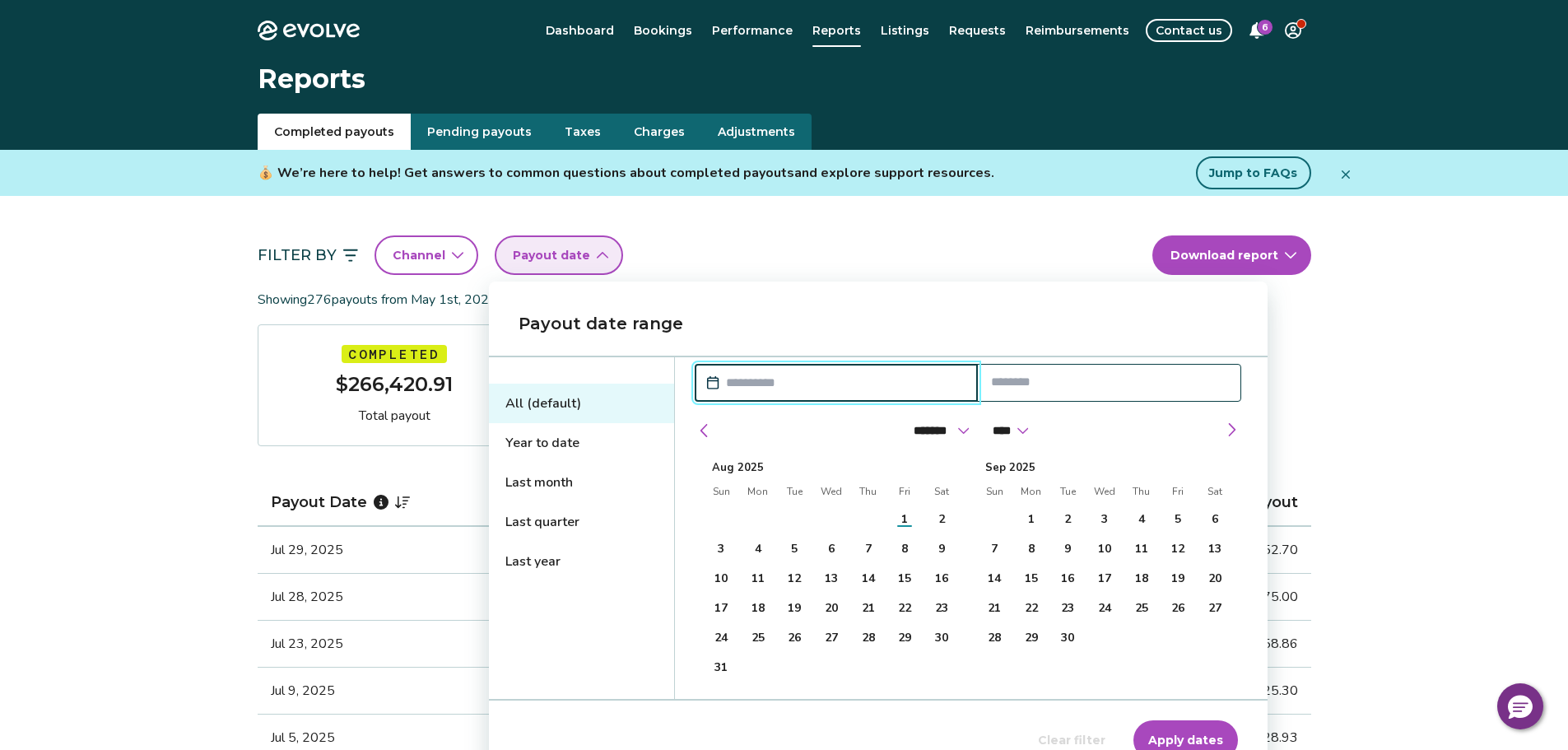 click on "Filter By  Channel Payout date Download   report" at bounding box center (784, 255) 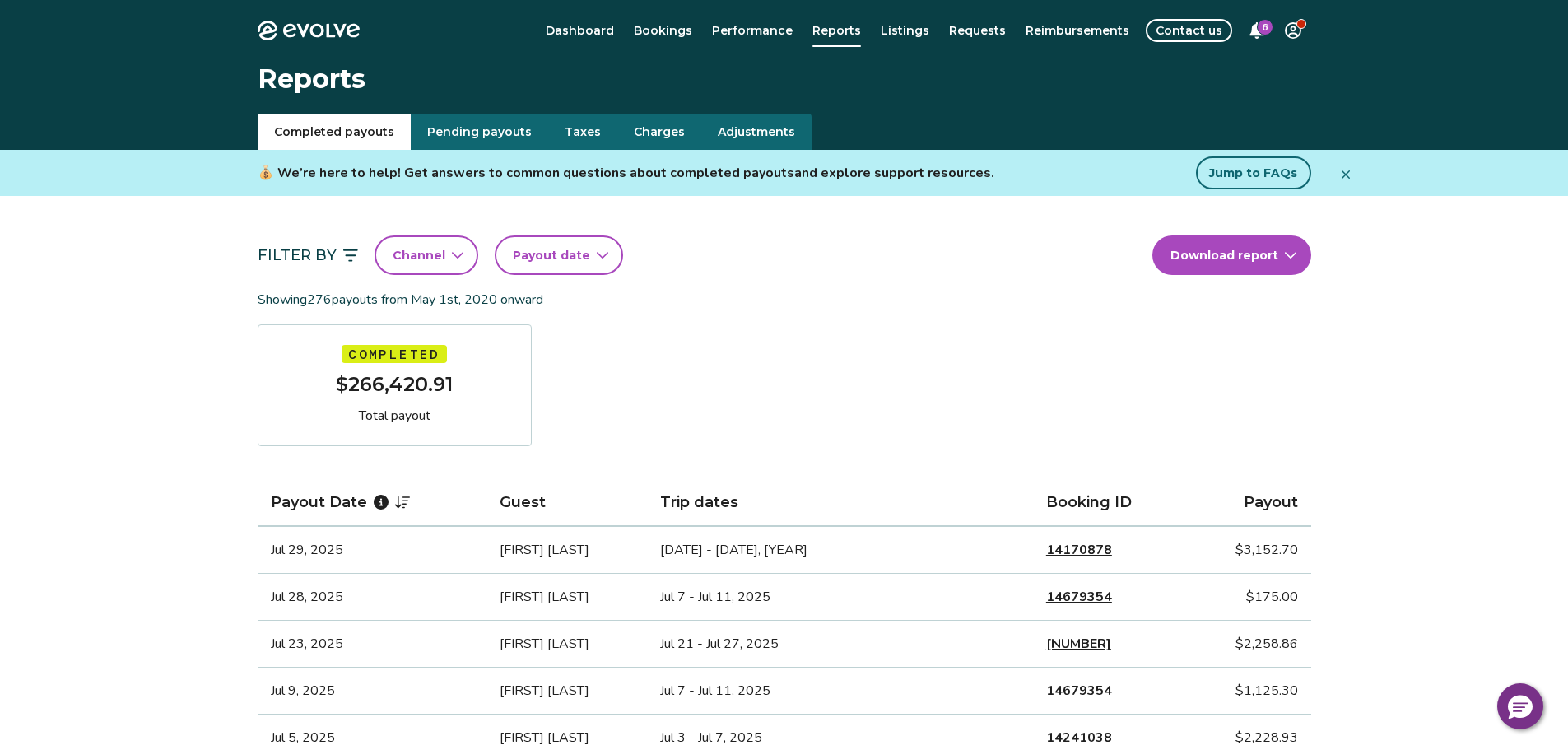 click 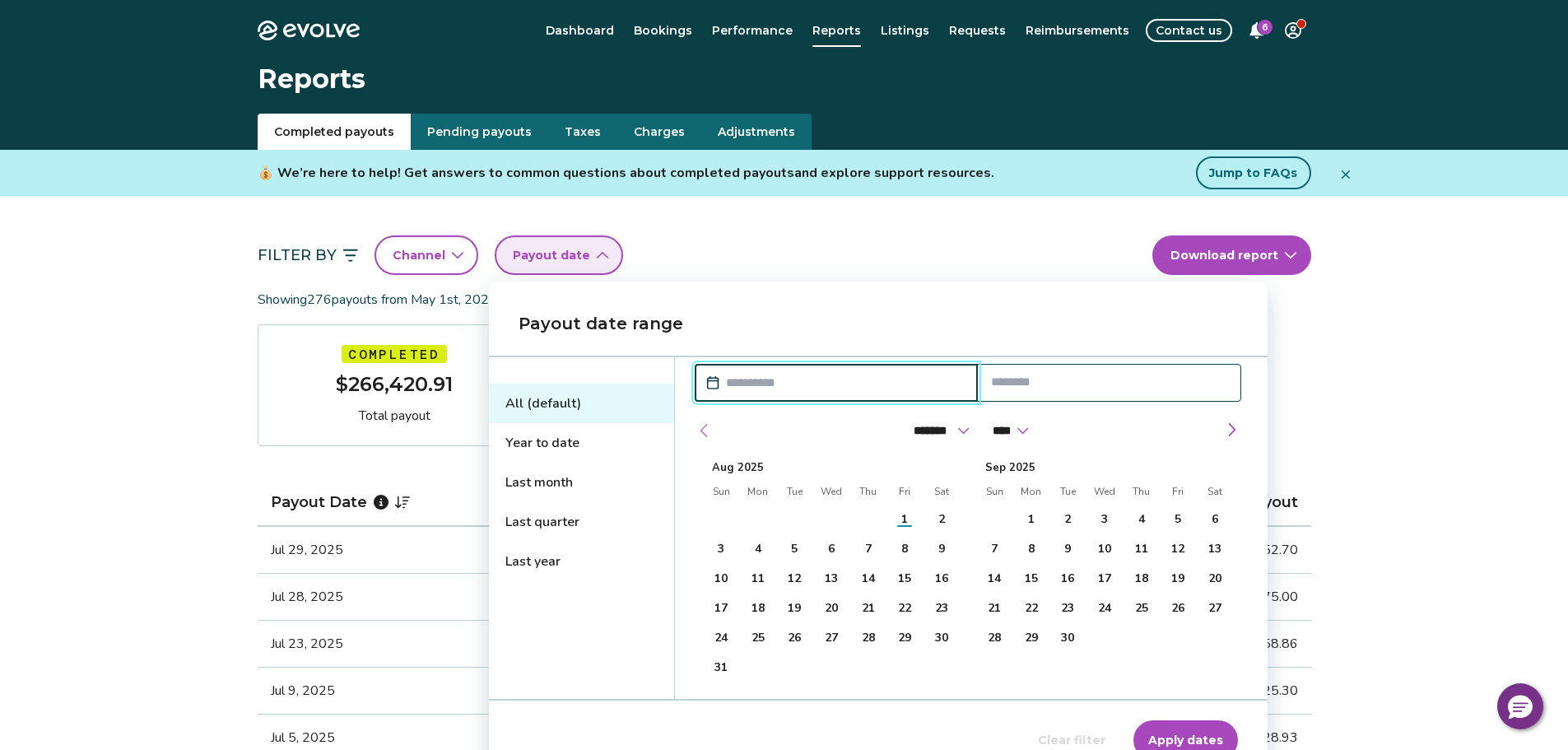 click at bounding box center [705, 431] 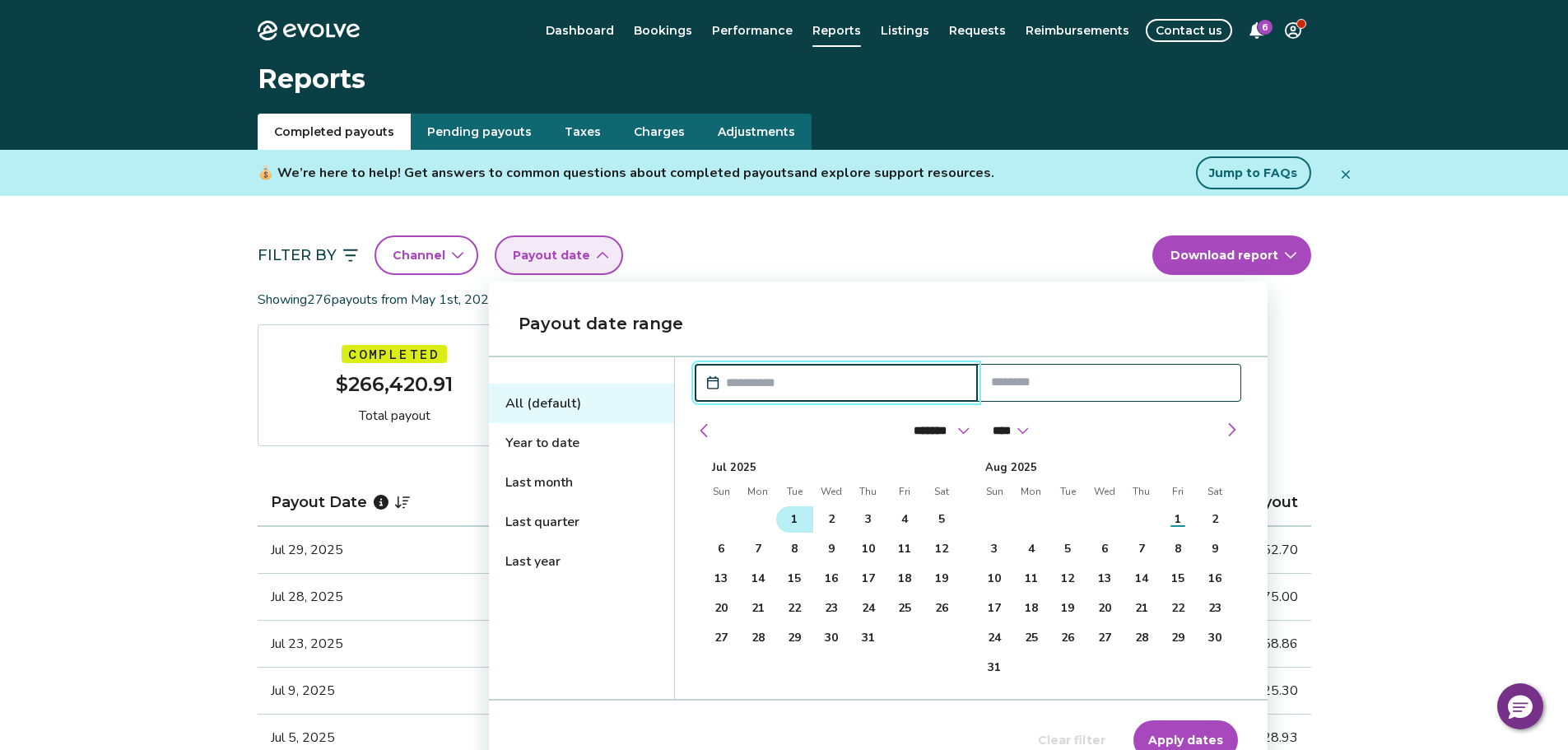 click on "1" at bounding box center [794, 519] 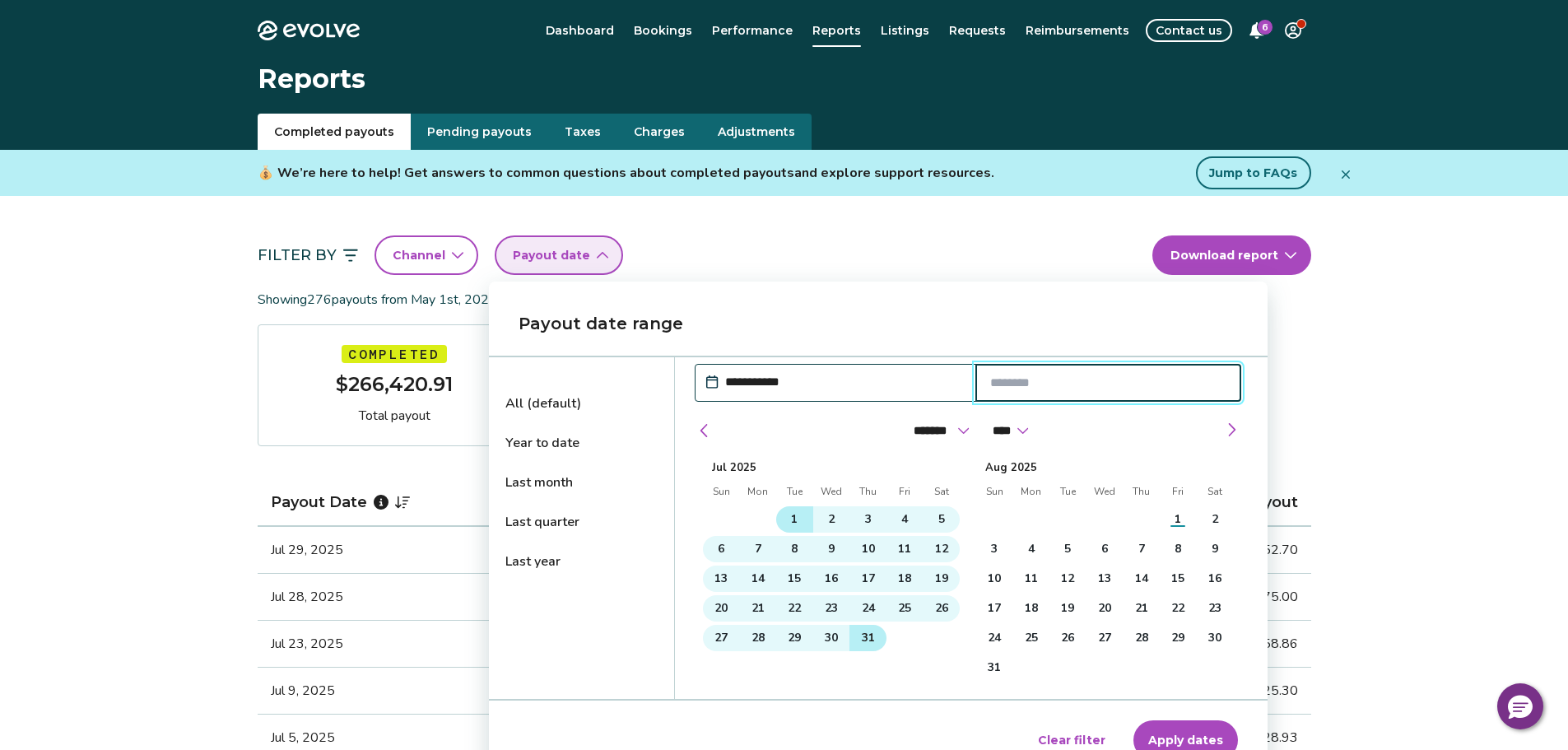 click on "31" at bounding box center (868, 638) 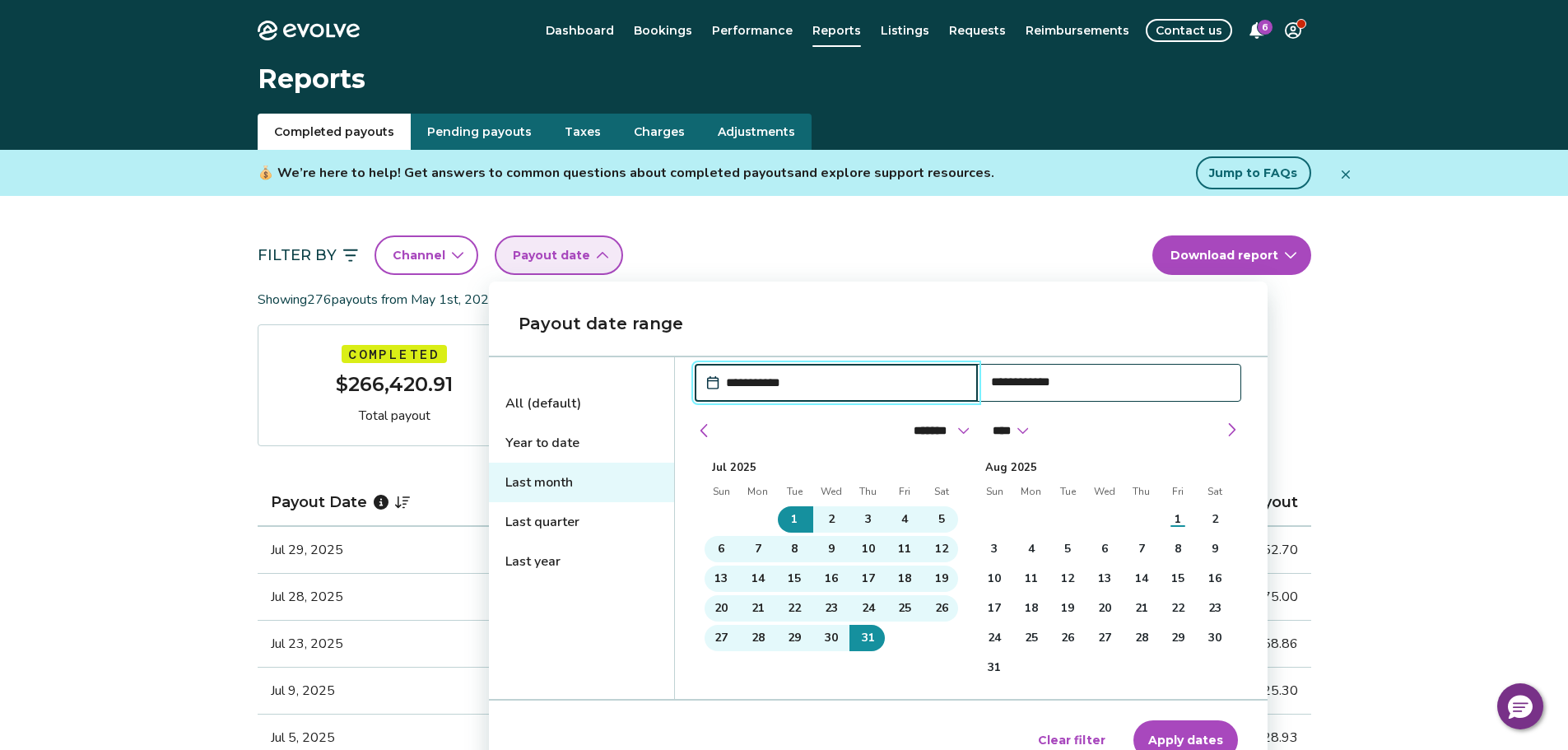 click on "Apply dates" at bounding box center (1185, 740) 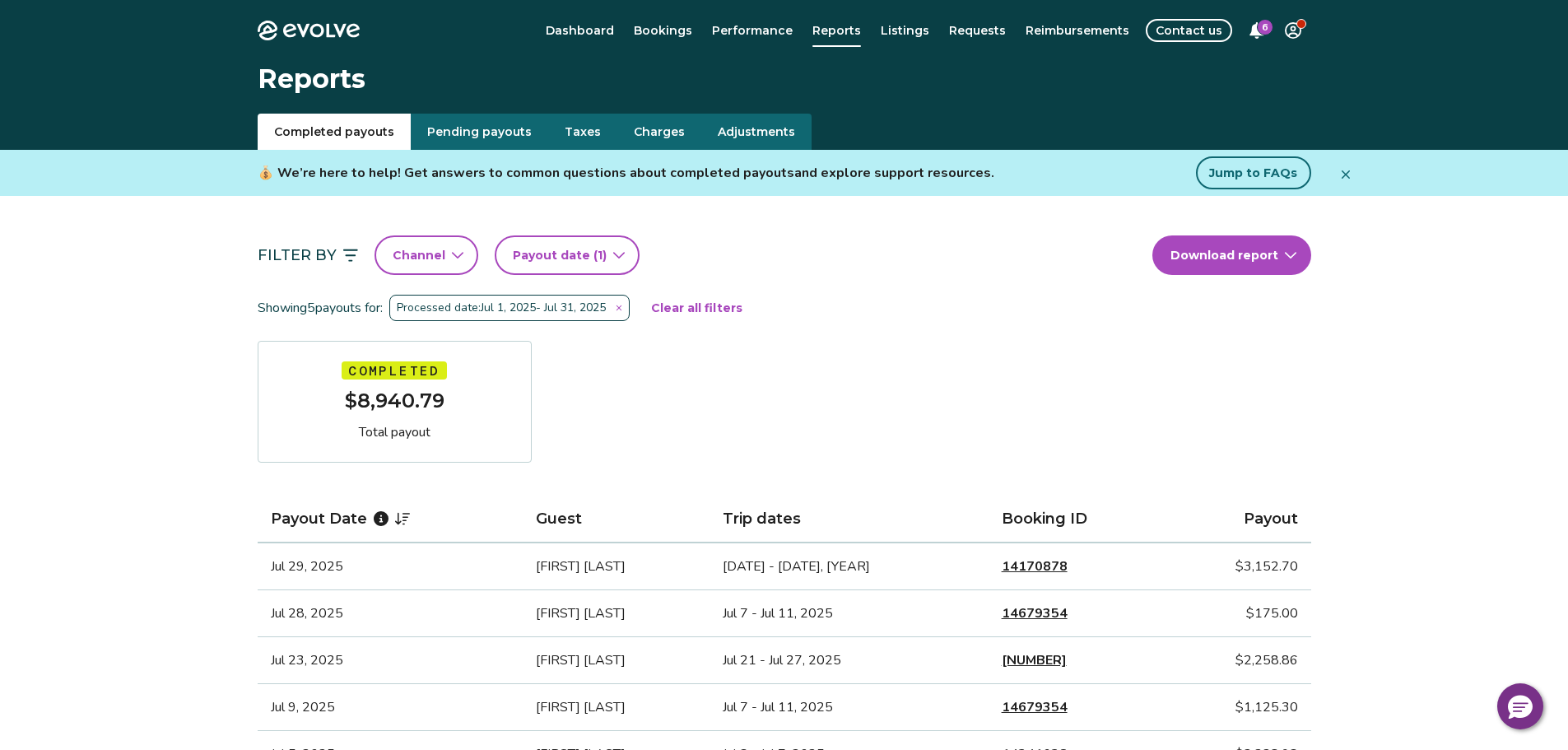 click on "Evolve Dashboard Bookings Performance Reports Listings Requests Reimbursements Contact us 6 Reports Completed payouts Pending payouts Taxes Charges Adjustments 💰 We’re here to help! Get answers to common questions about   completed payouts  and explore support resources. Jump to FAQs Filter By  Channel Payout date (1) Download   report Showing  5  payouts   for: Processed date:  [DATE]  -   [DATE] Clear all filters Completed $[AMOUNT] Total payout Payout Date Guest Trip dates Booking ID Payout [DATE] [FIRST] [LAST] [DATE] - [DATE] [NUMBER] $[AMOUNT] [DATE] [FIRST] [LAST] [DATE] - [DATE] [NUMBER] $[AMOUNT] [DATE] [FIRST] [LAST] [DATE] - [DATE] [NUMBER] $[AMOUNT] [DATE] [FIRST] [LAST] [DATE] - [DATE] [NUMBER] $[AMOUNT] [DATE] [FIRST] [LAST] [DATE] - [DATE] [NUMBER] $[AMOUNT] Completed Payout FAQs How is my payout amount calculated? How is Evolve’s management fee calculated? When will I receive my payout? Completed Payout resources       |" at bounding box center [784, 695] 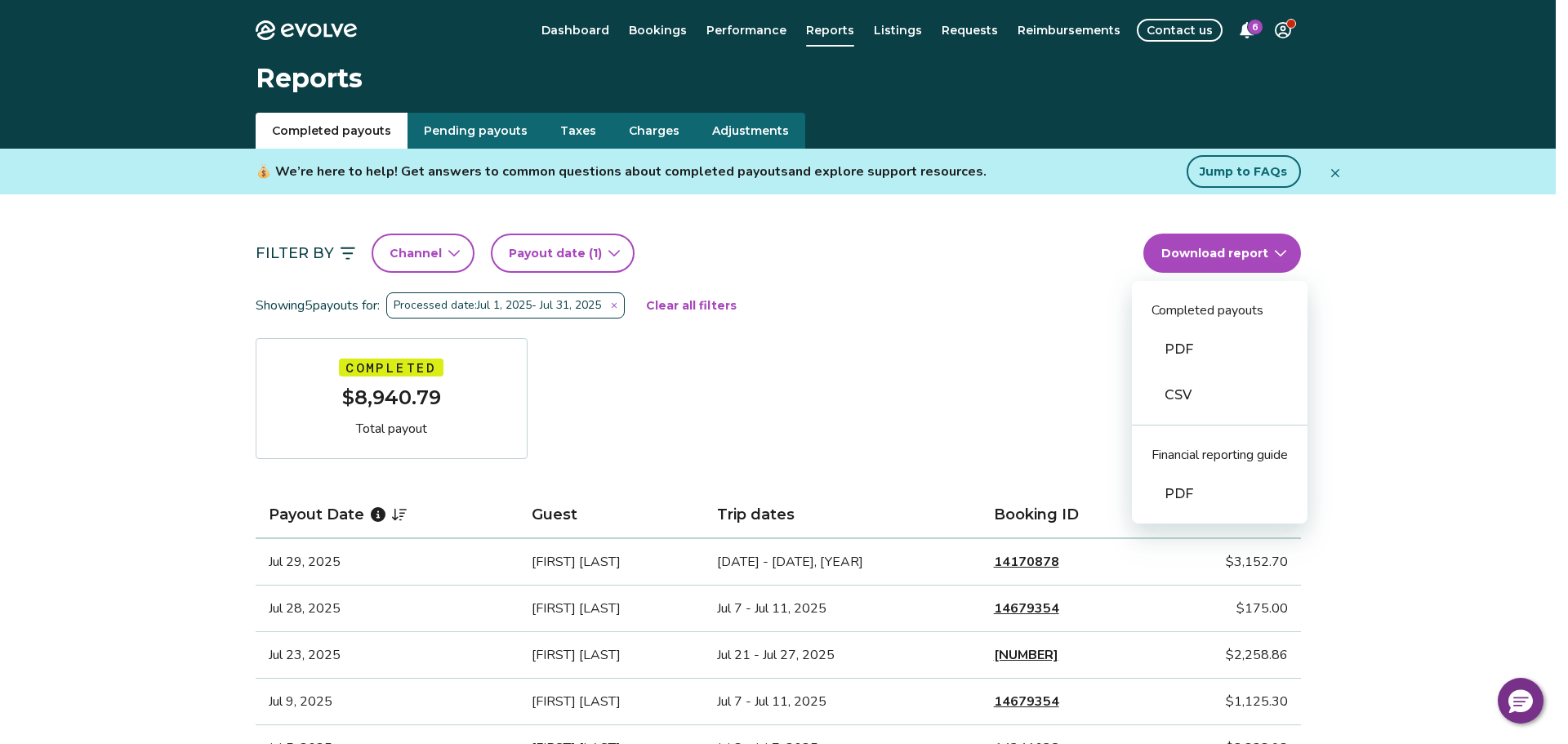 click on "CSV" at bounding box center (1219, 395) 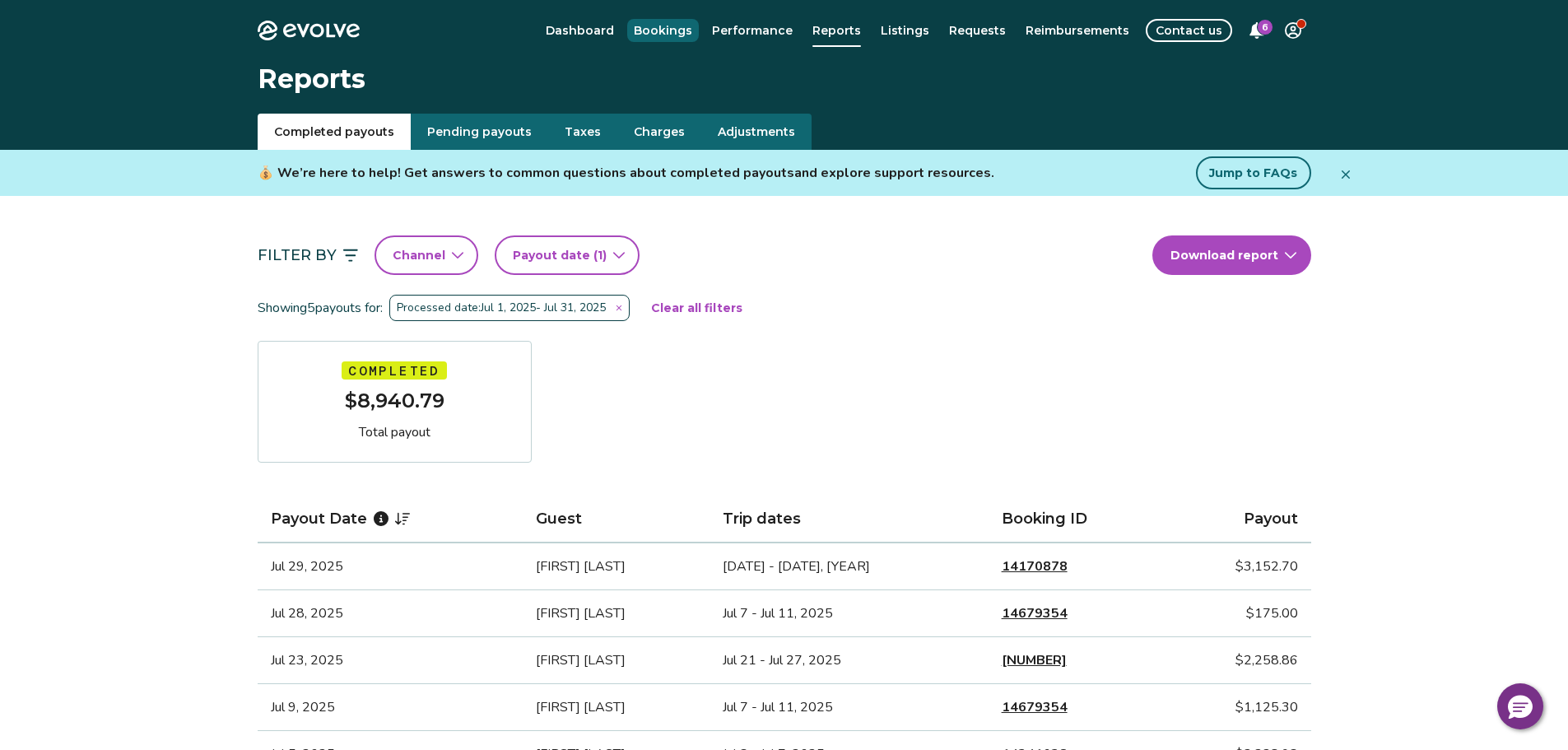 click on "Bookings" at bounding box center [663, 30] 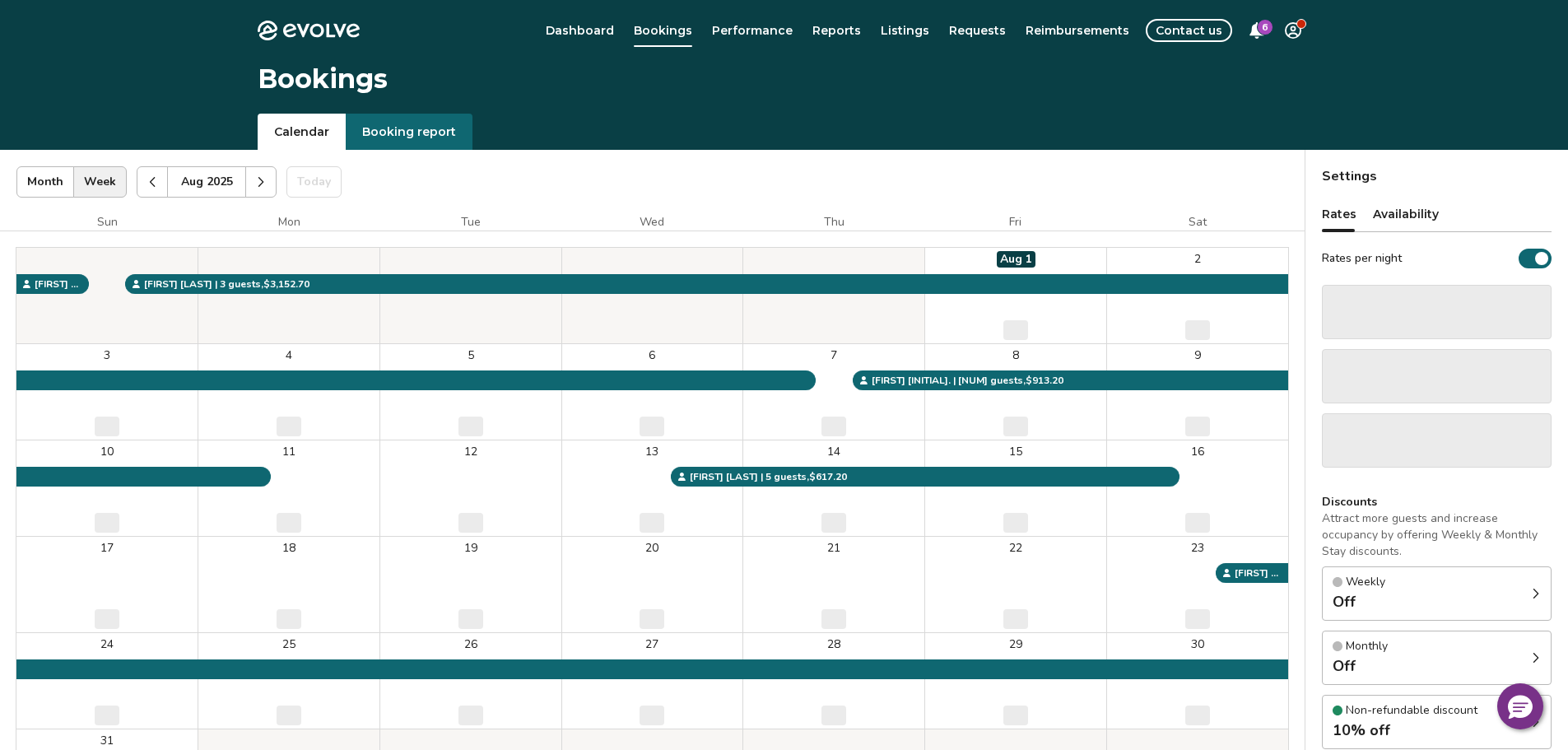 click 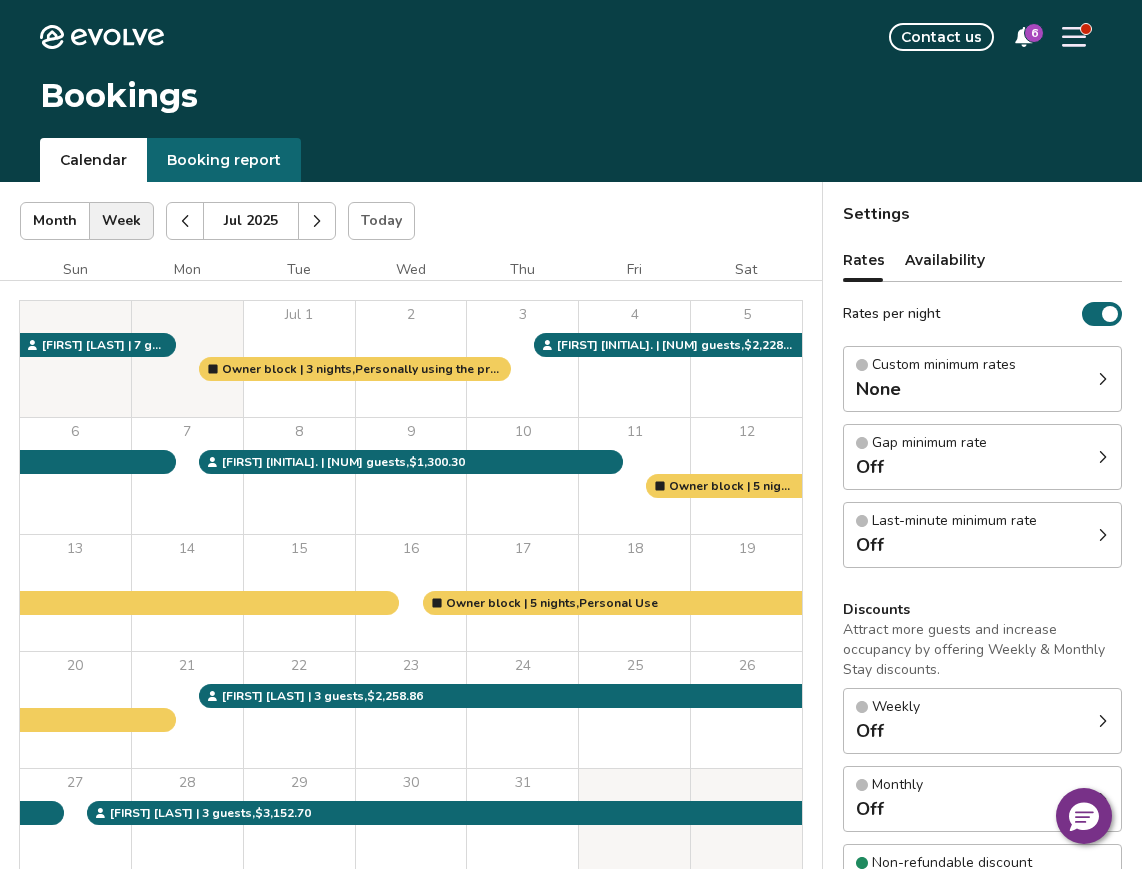 click 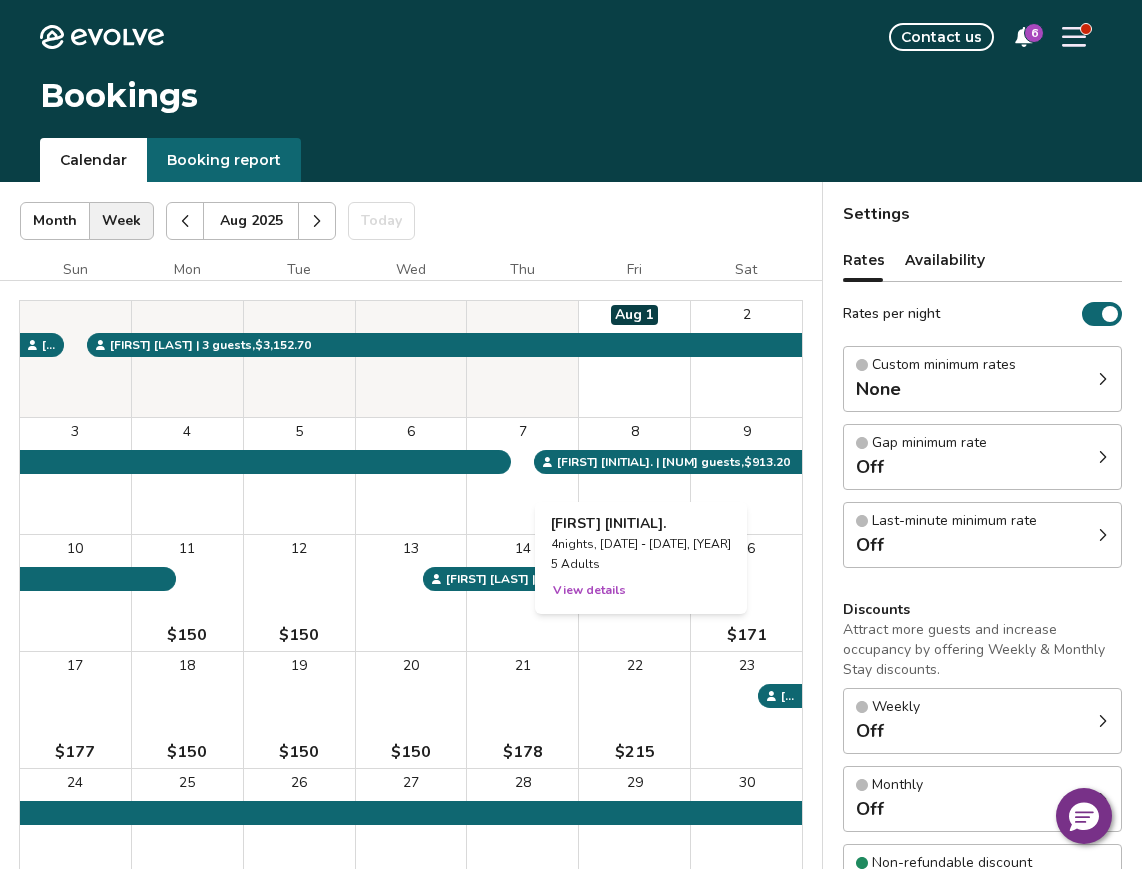 drag, startPoint x: 592, startPoint y: 472, endPoint x: 602, endPoint y: 504, distance: 33.526108 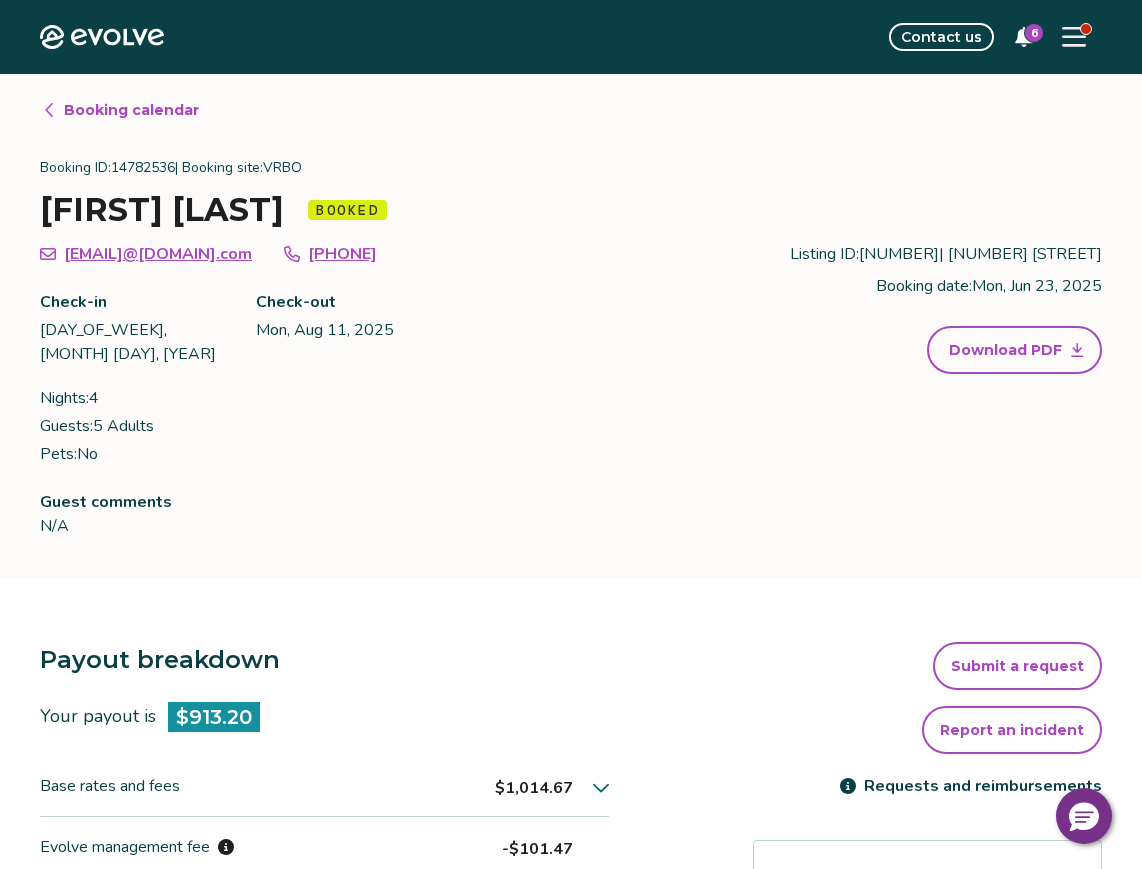 click 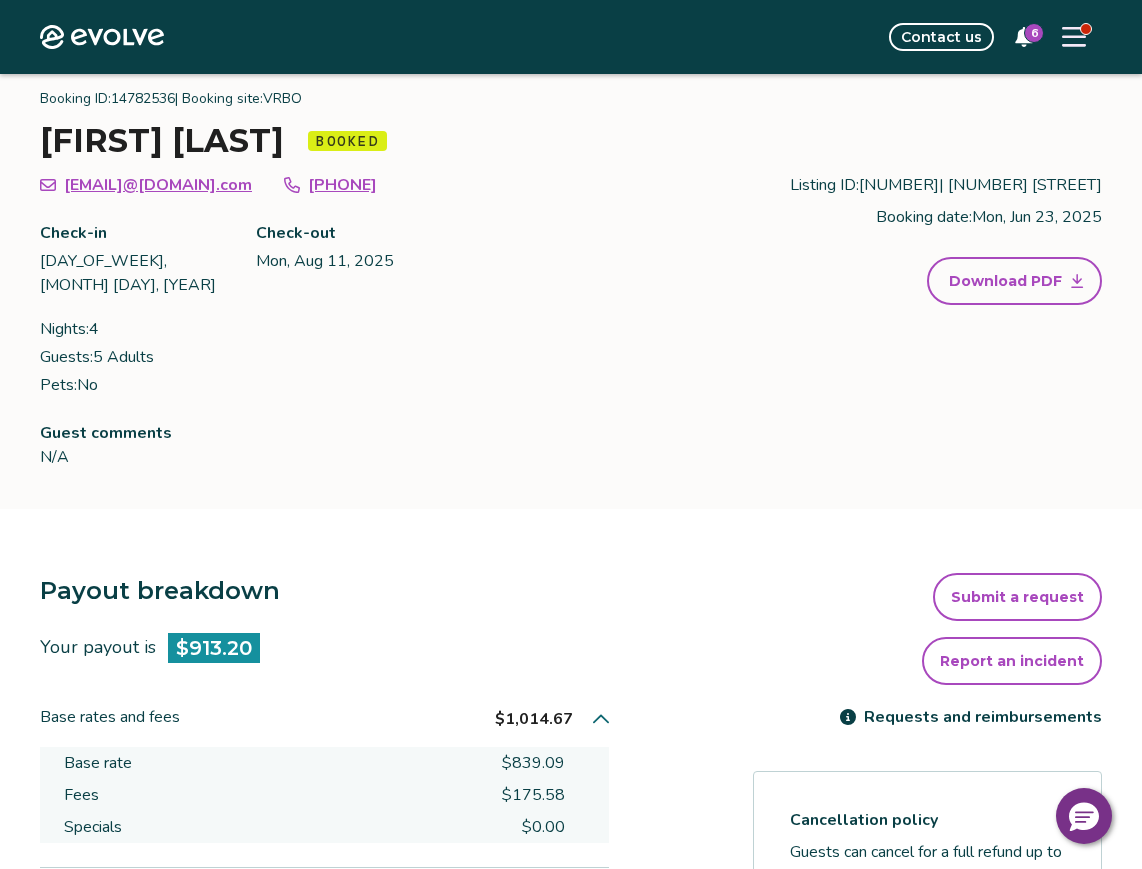 scroll, scrollTop: 0, scrollLeft: 0, axis: both 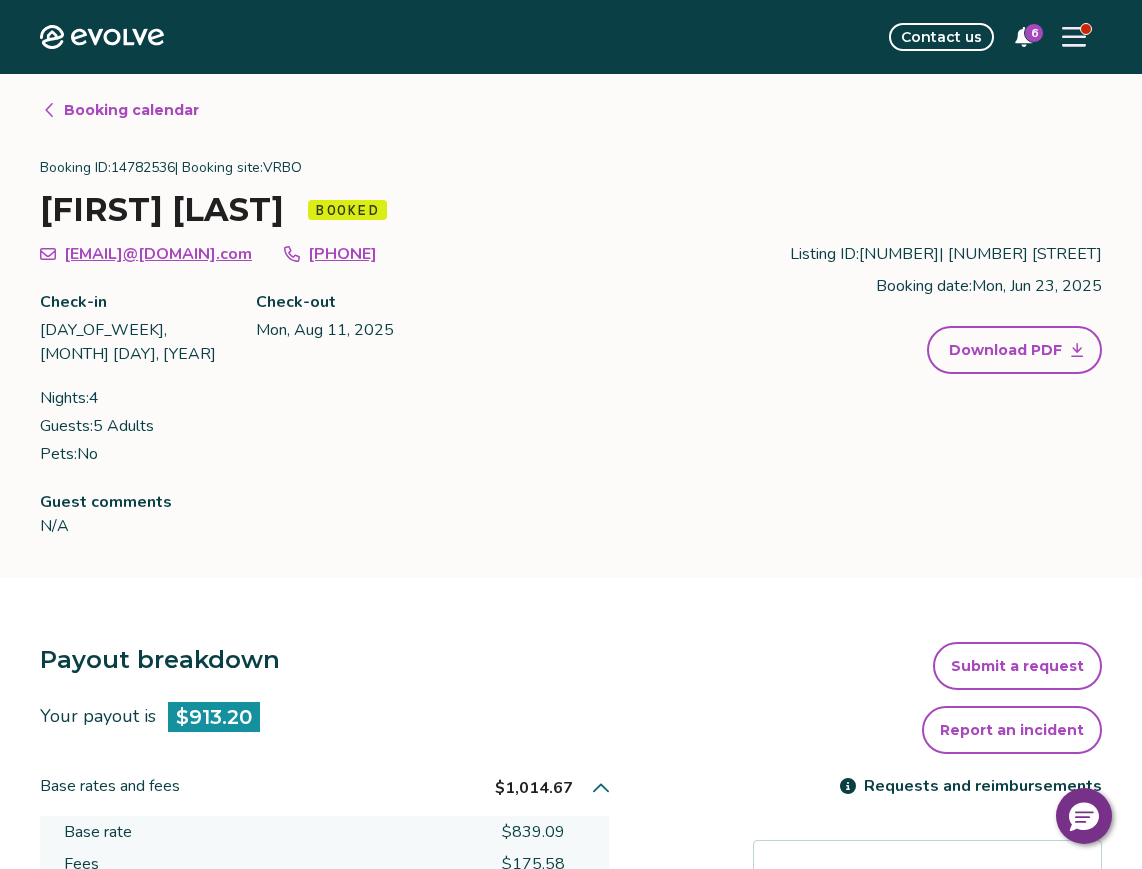 click on "Booking calendar" at bounding box center (131, 110) 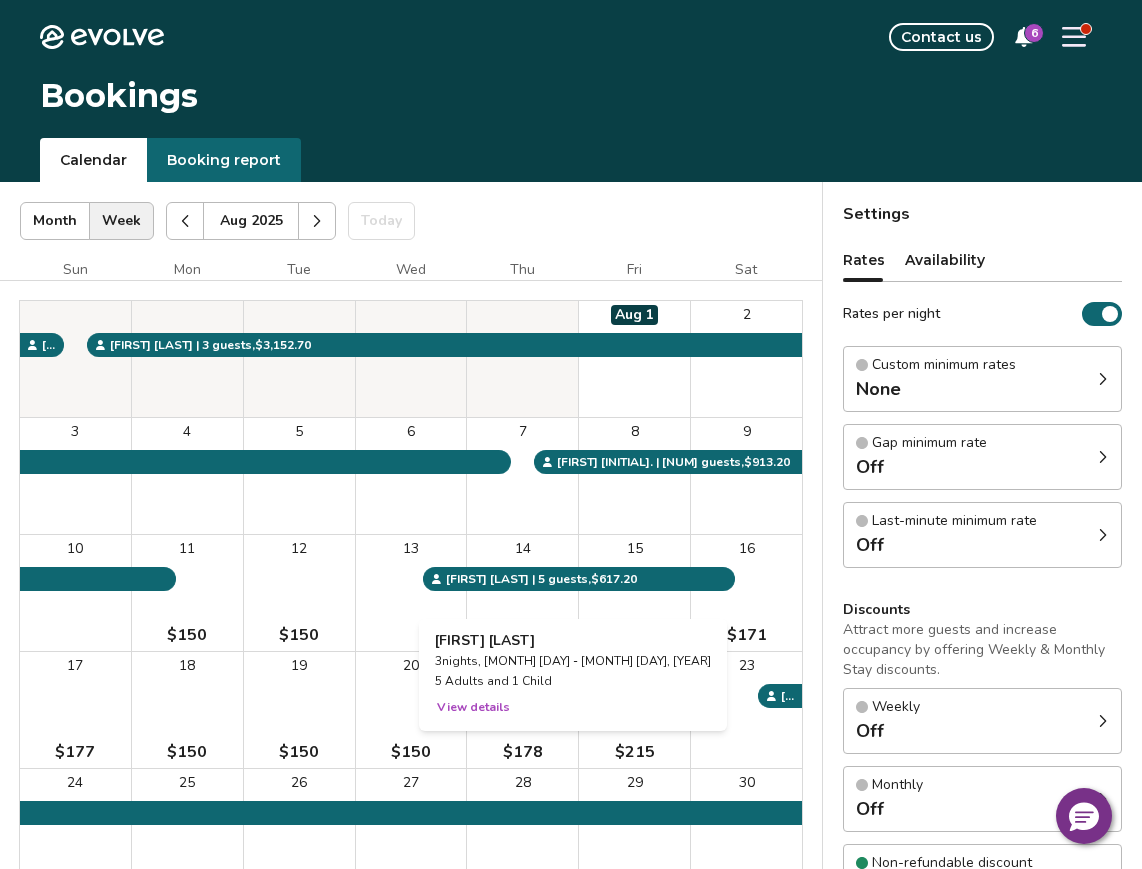 click on "14" at bounding box center [522, 593] 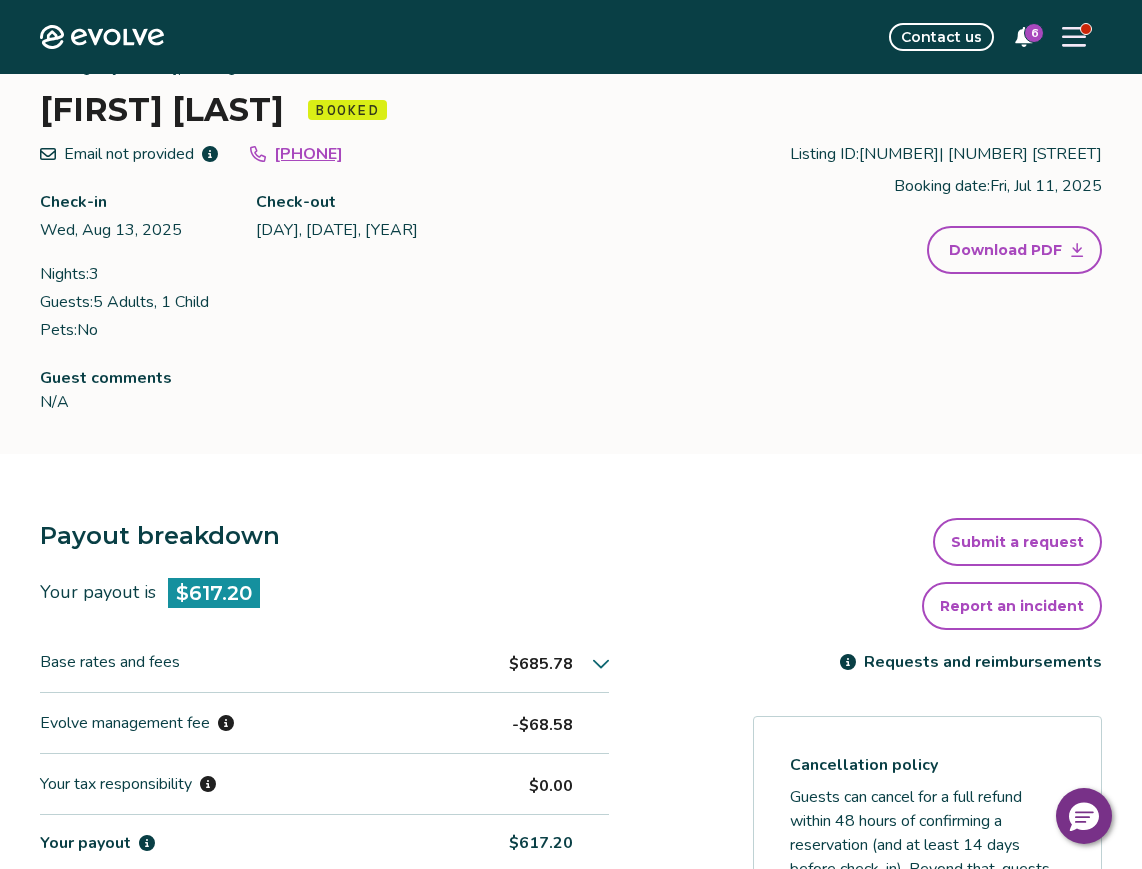 scroll, scrollTop: 105, scrollLeft: 0, axis: vertical 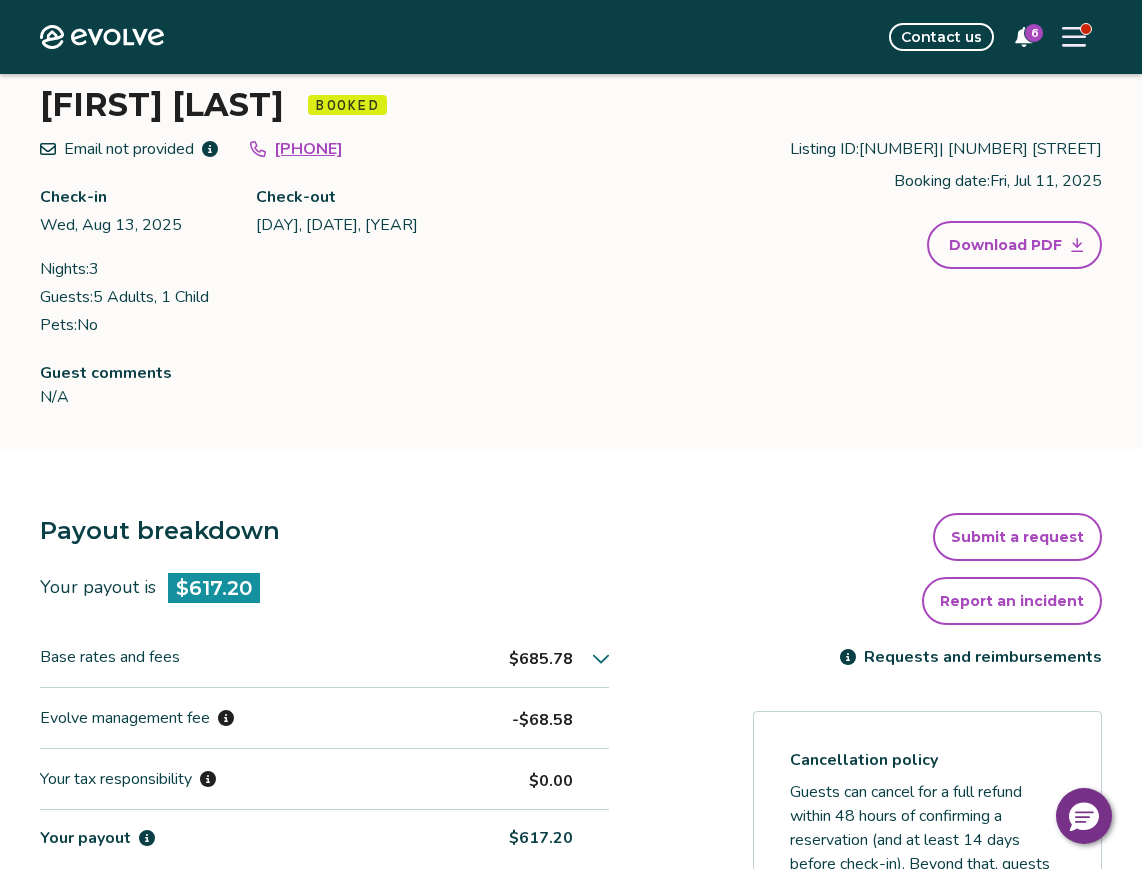 click on "Base rates and fees $[PRICE]" at bounding box center (324, 657) 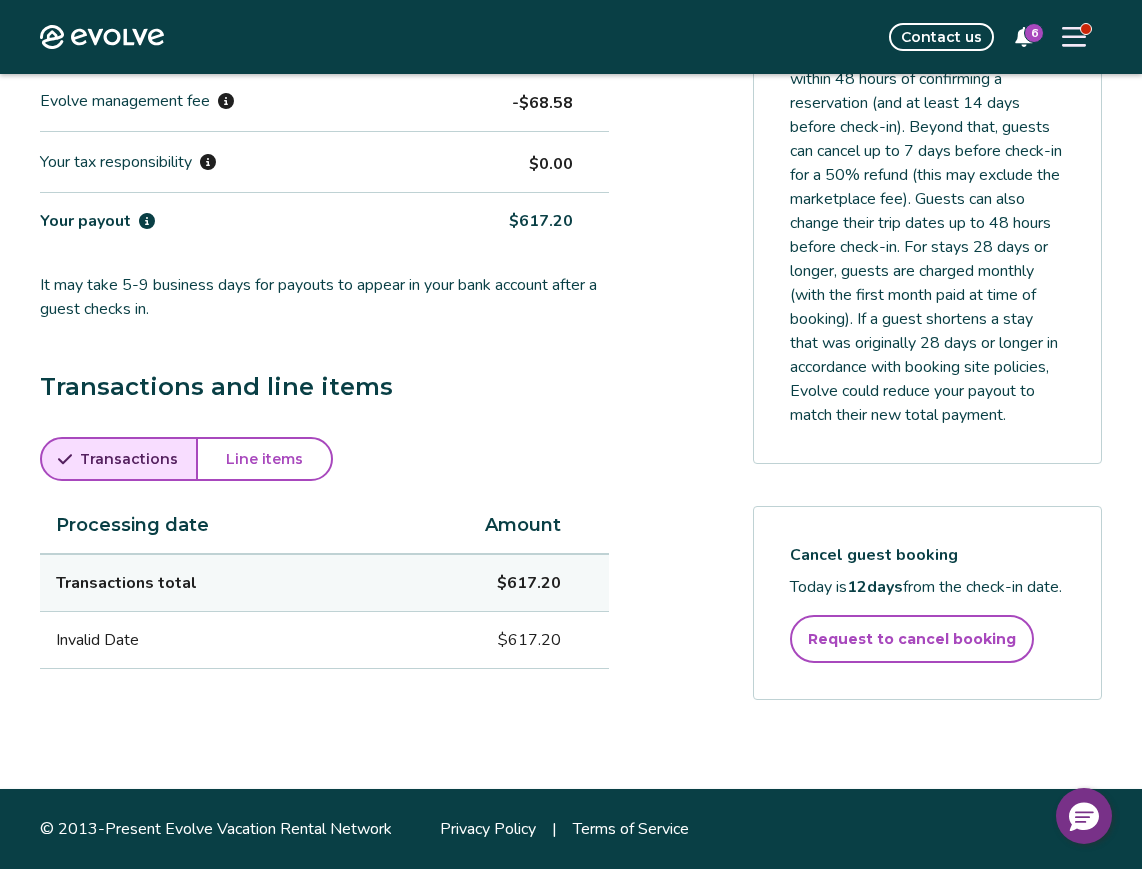 scroll, scrollTop: 0, scrollLeft: 0, axis: both 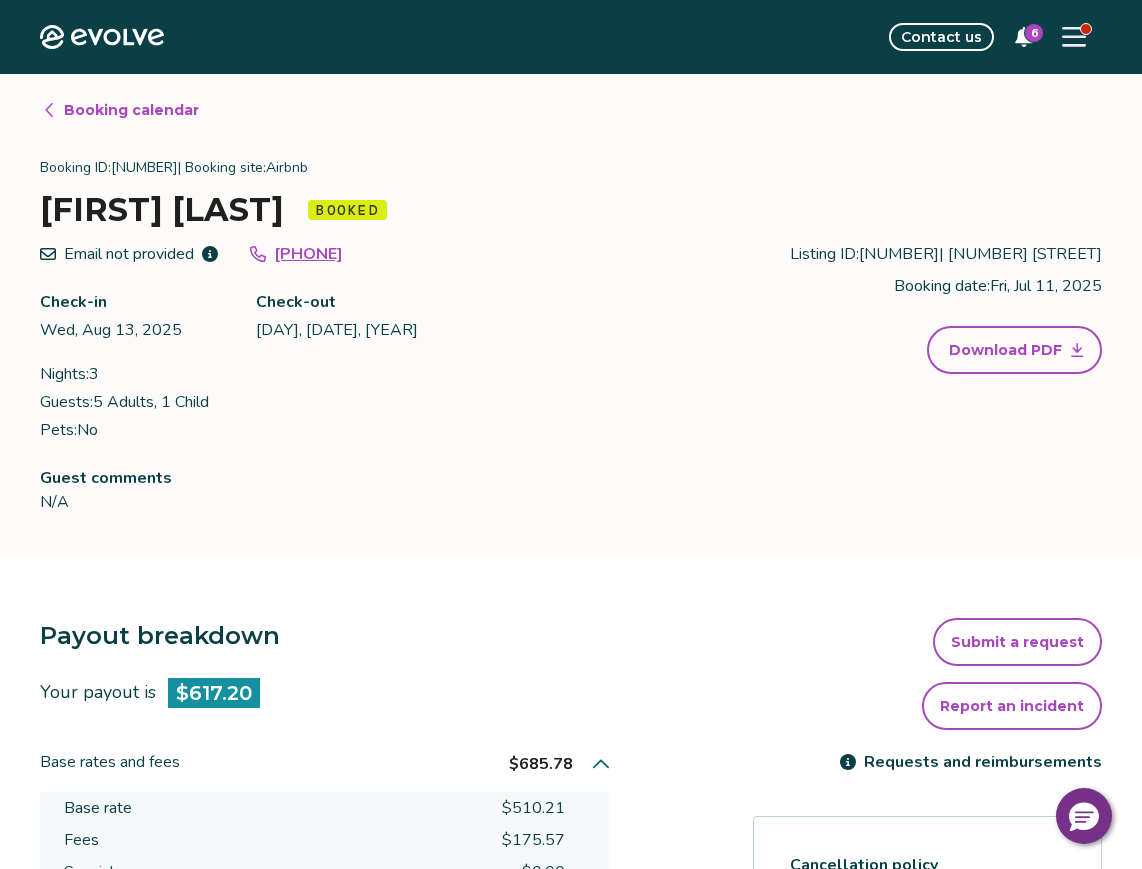 click on "Booking calendar" at bounding box center (131, 110) 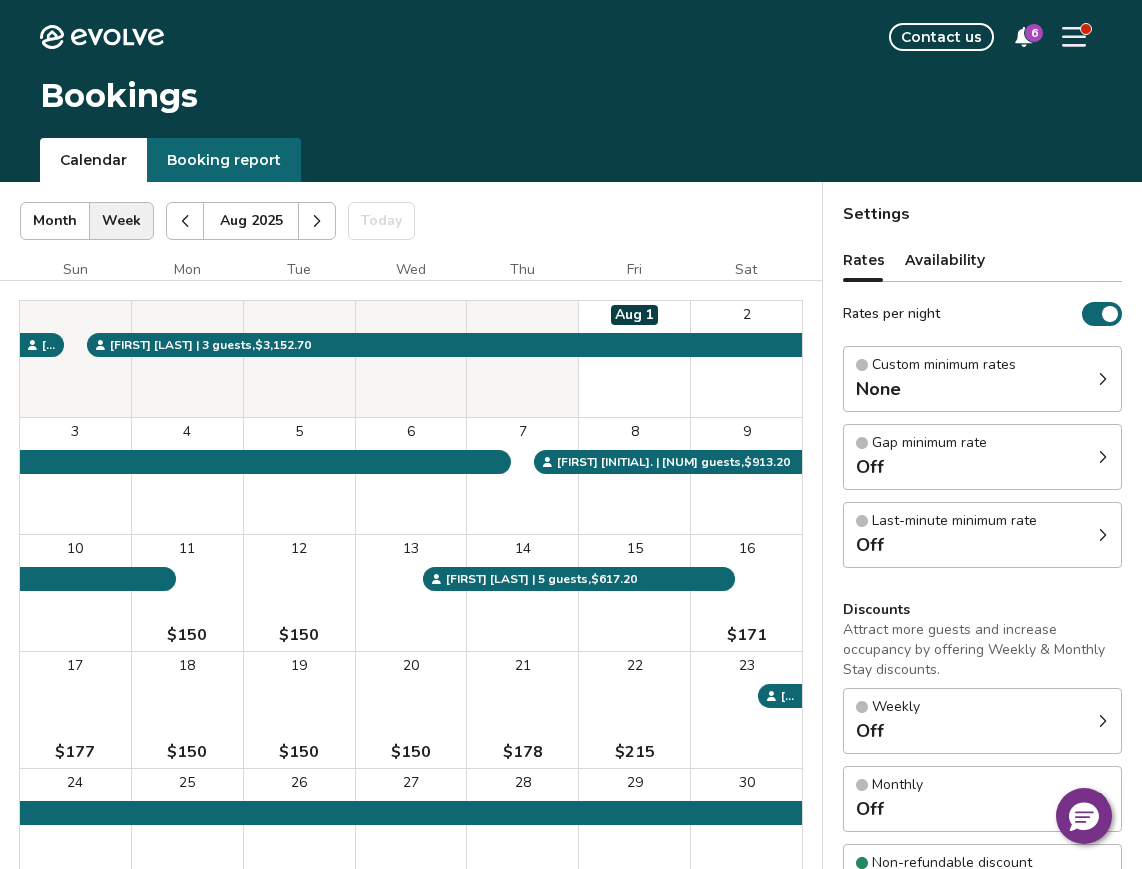 click 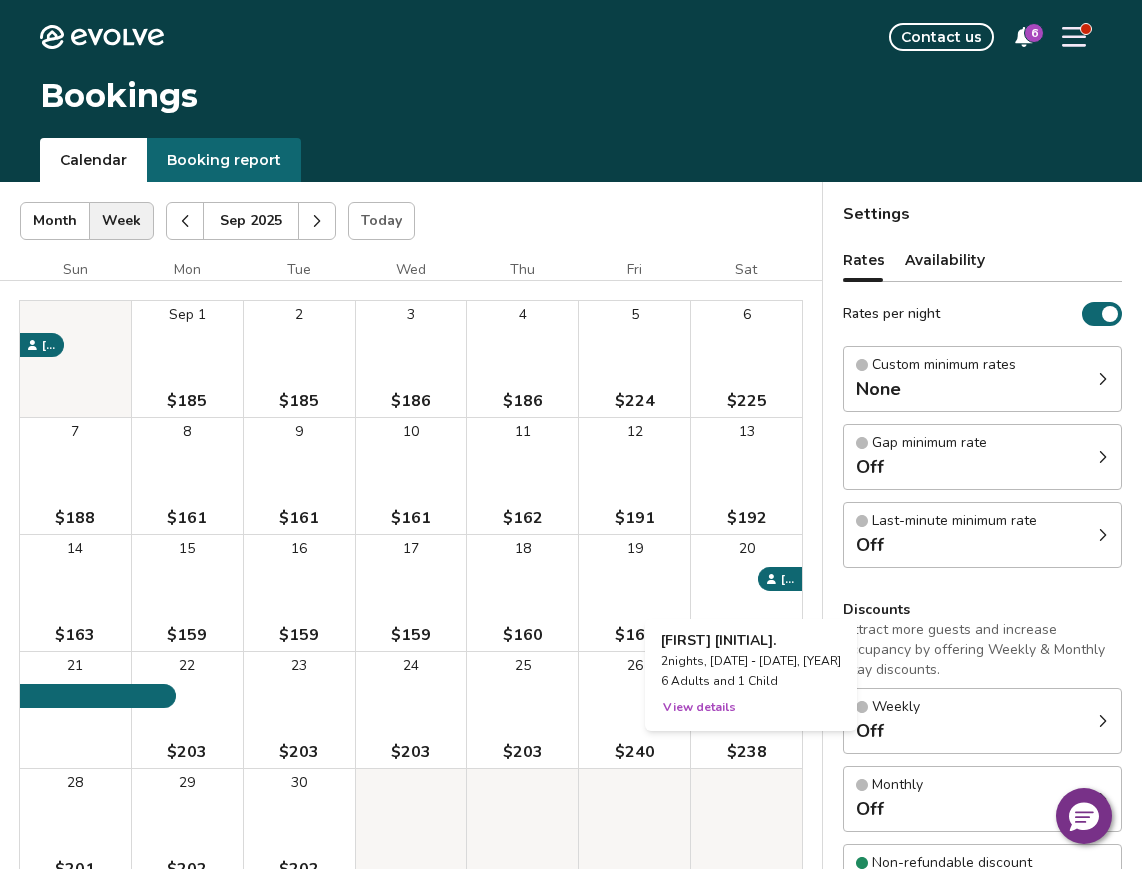 click on "20" at bounding box center [746, 593] 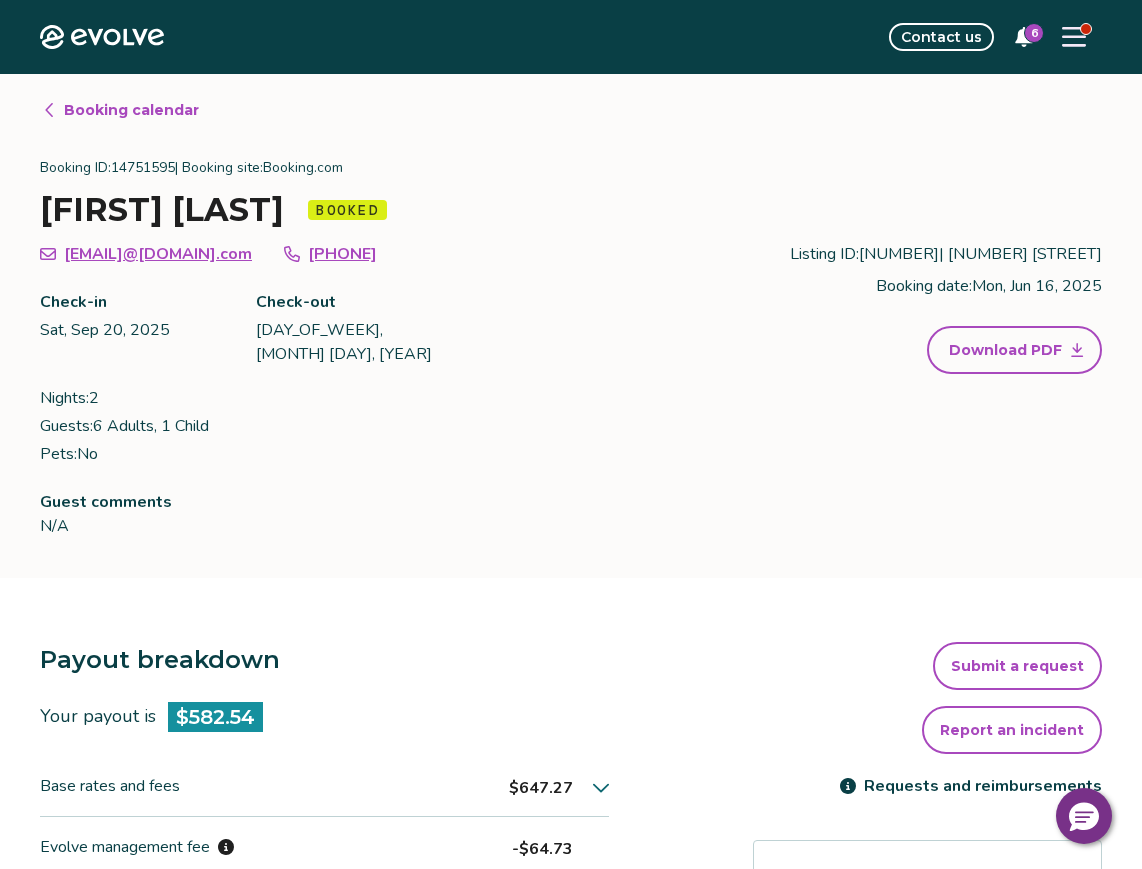 click 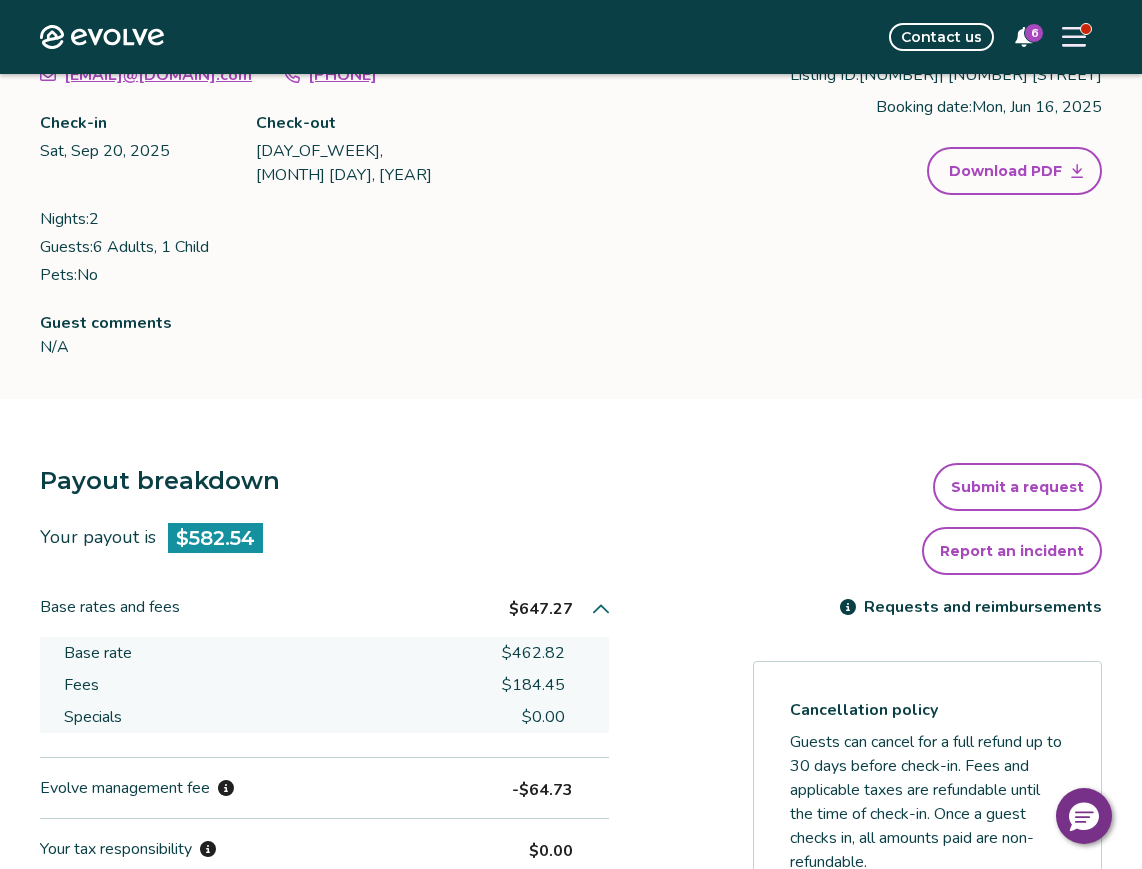 scroll, scrollTop: 0, scrollLeft: 0, axis: both 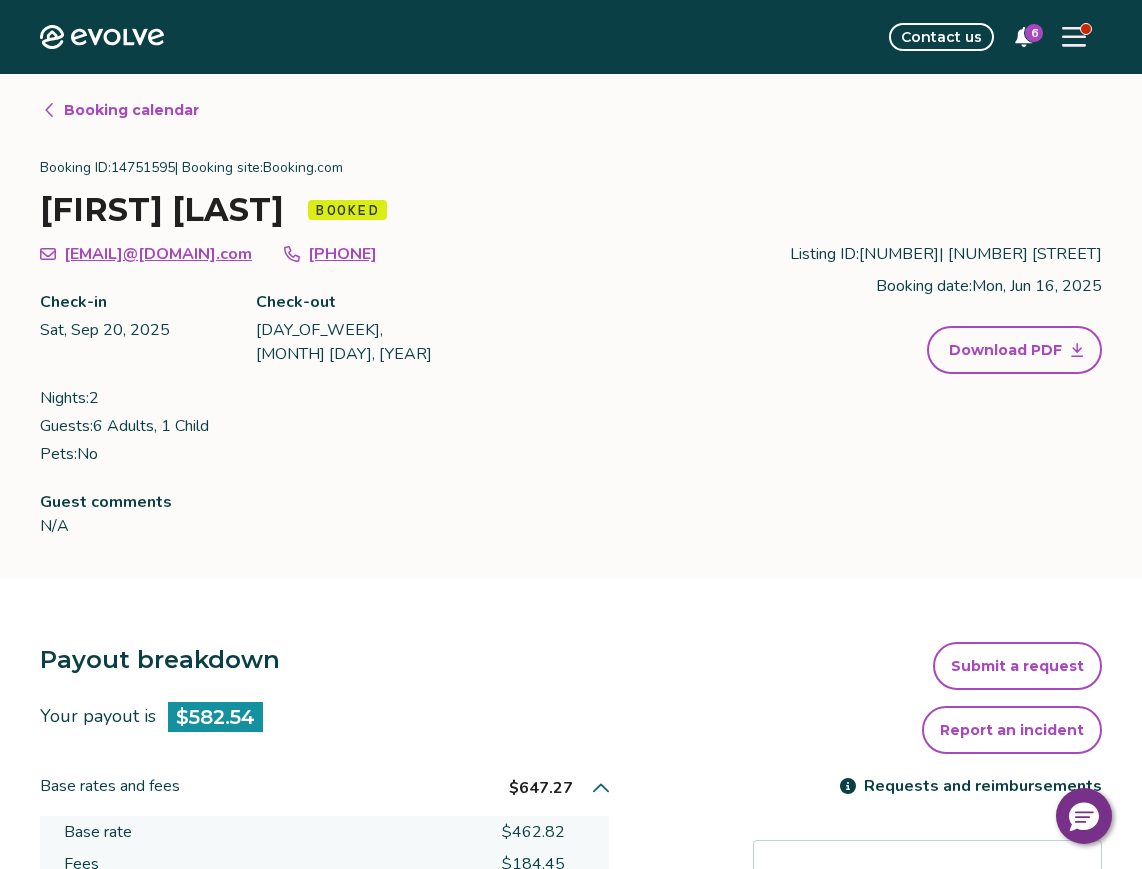 click on "Booking calendar" at bounding box center [131, 110] 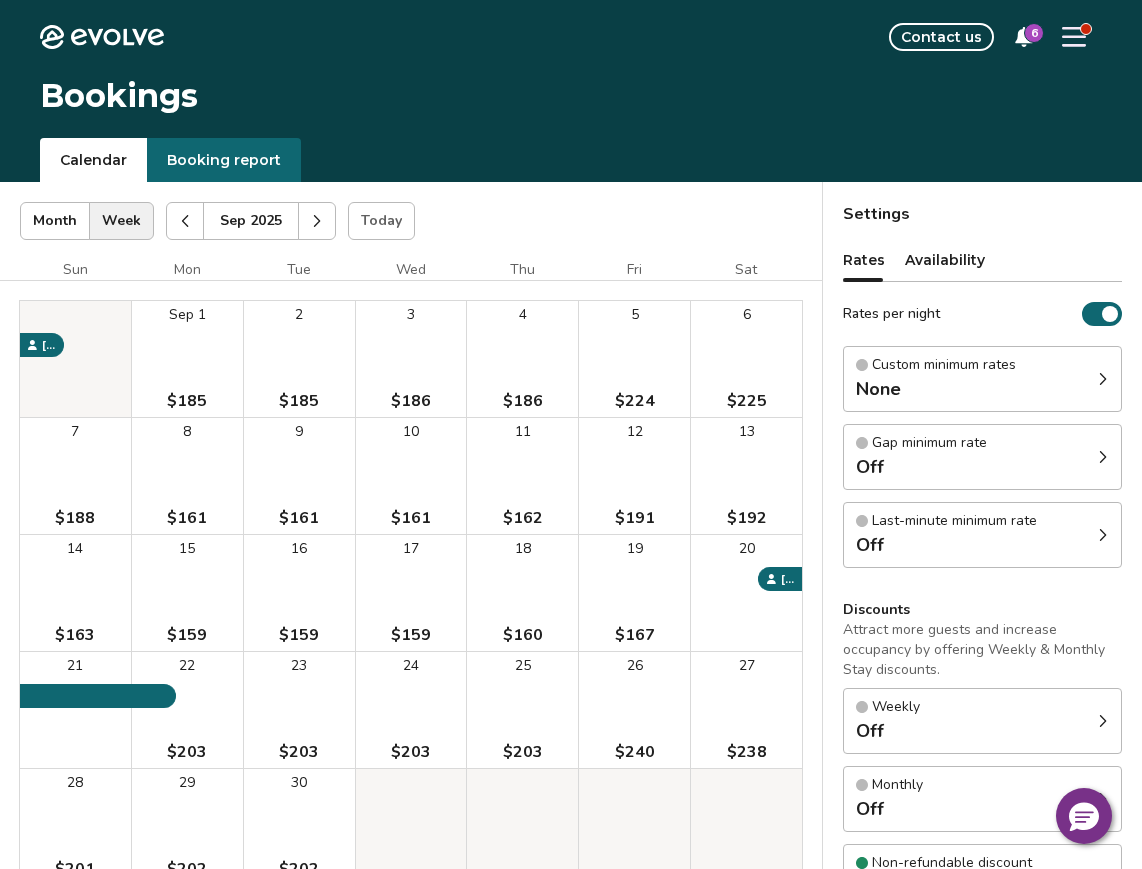 click 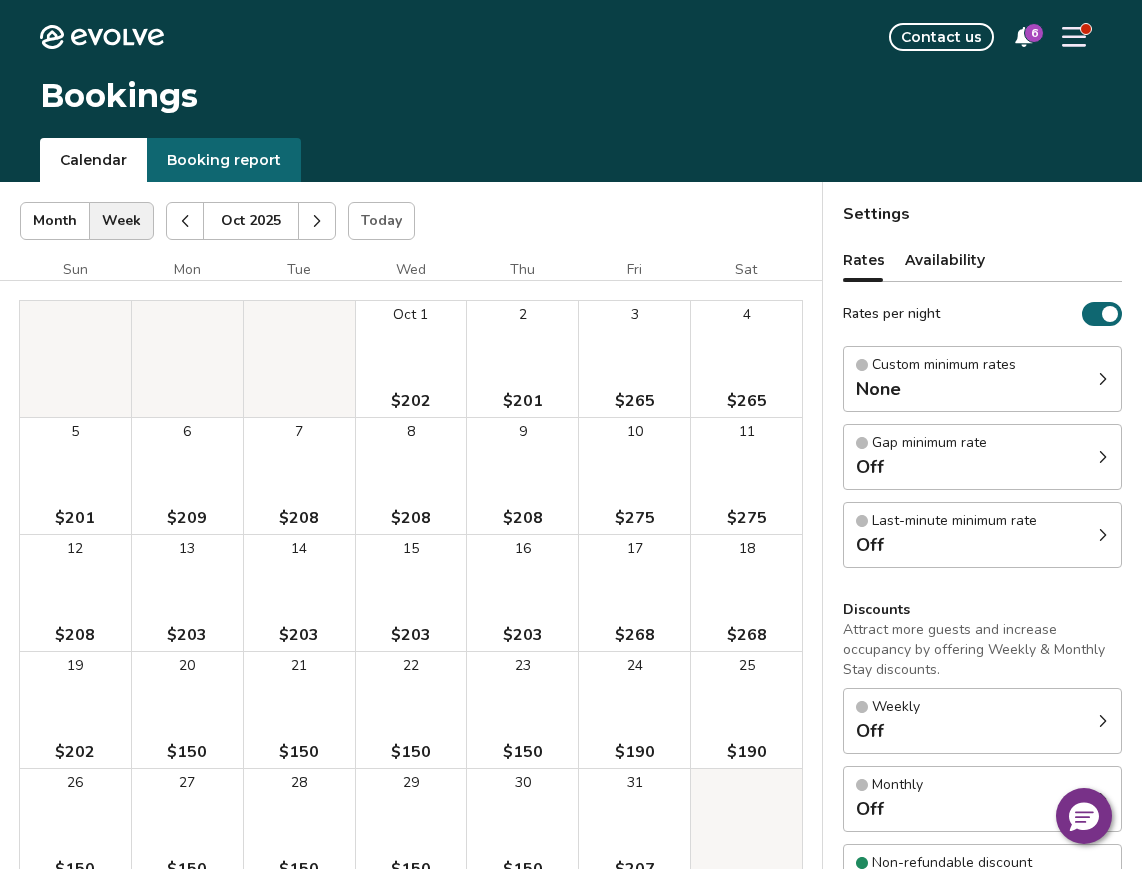 click 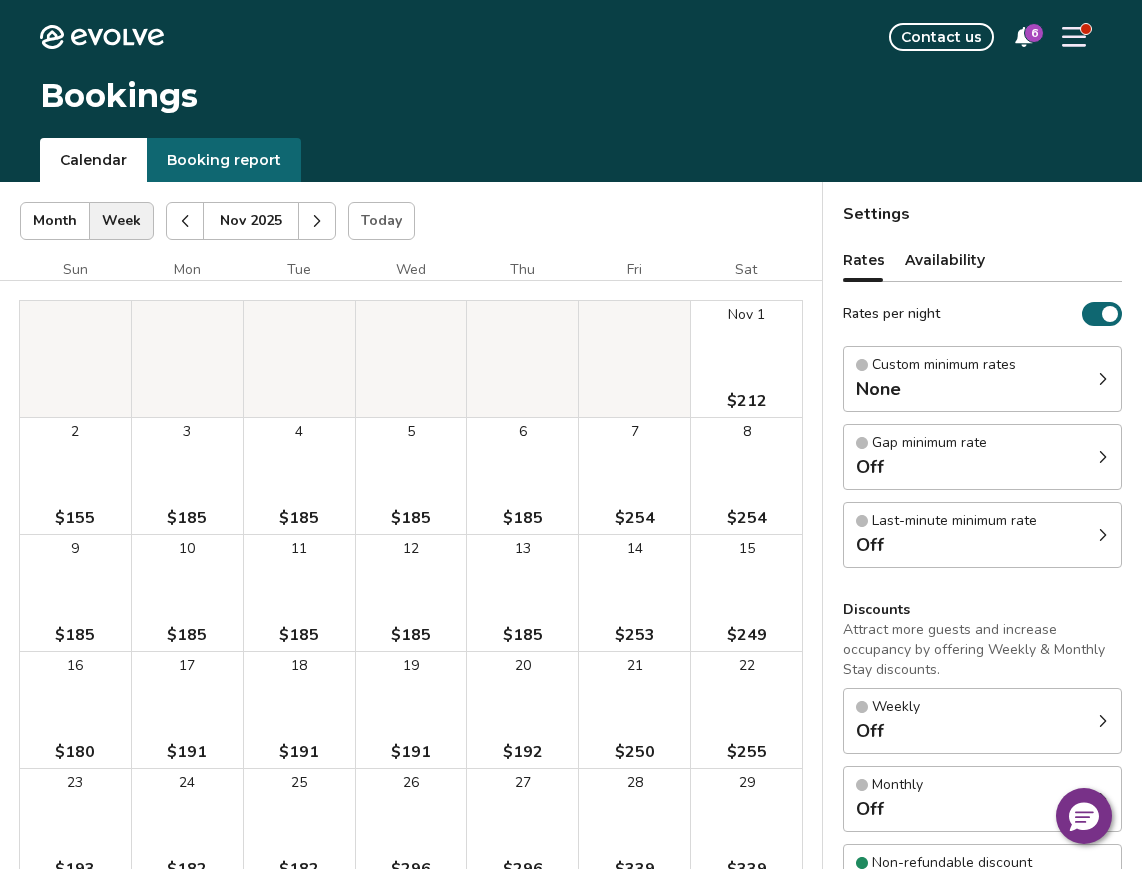 click at bounding box center (317, 221) 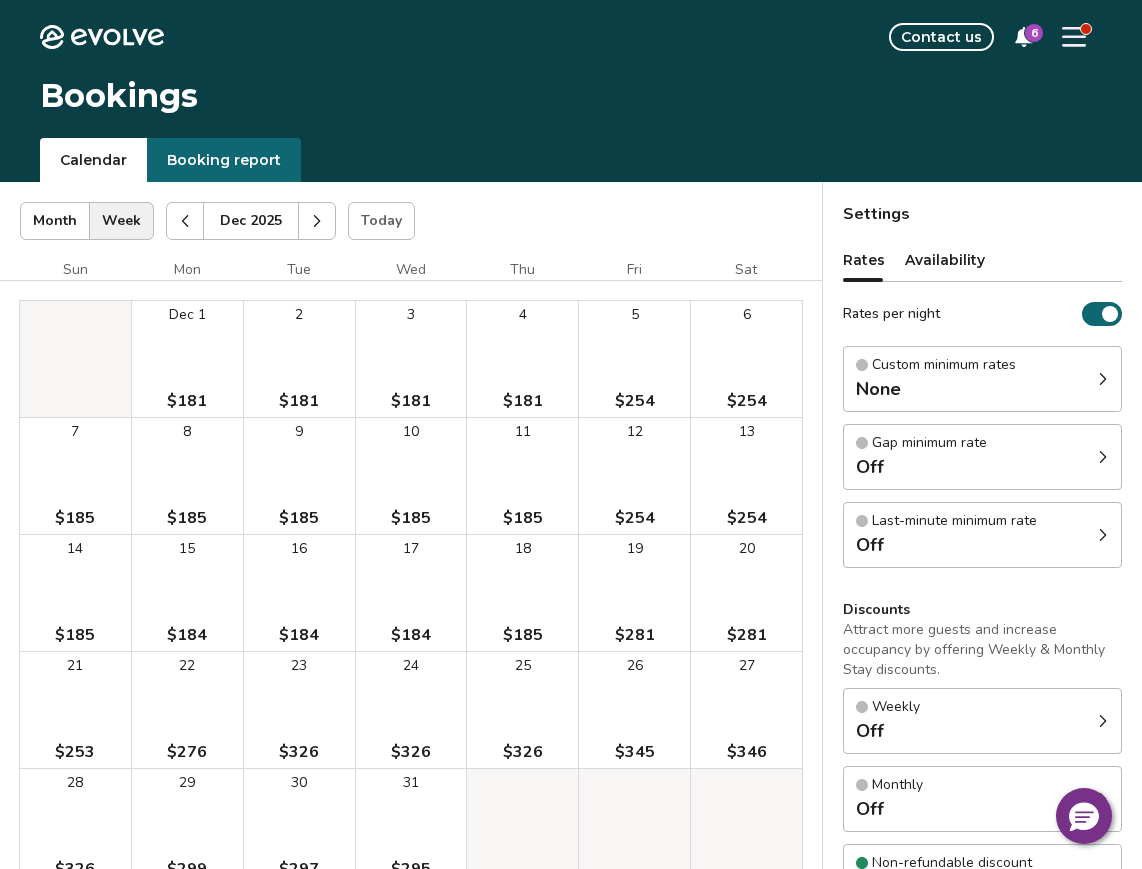 click at bounding box center (317, 221) 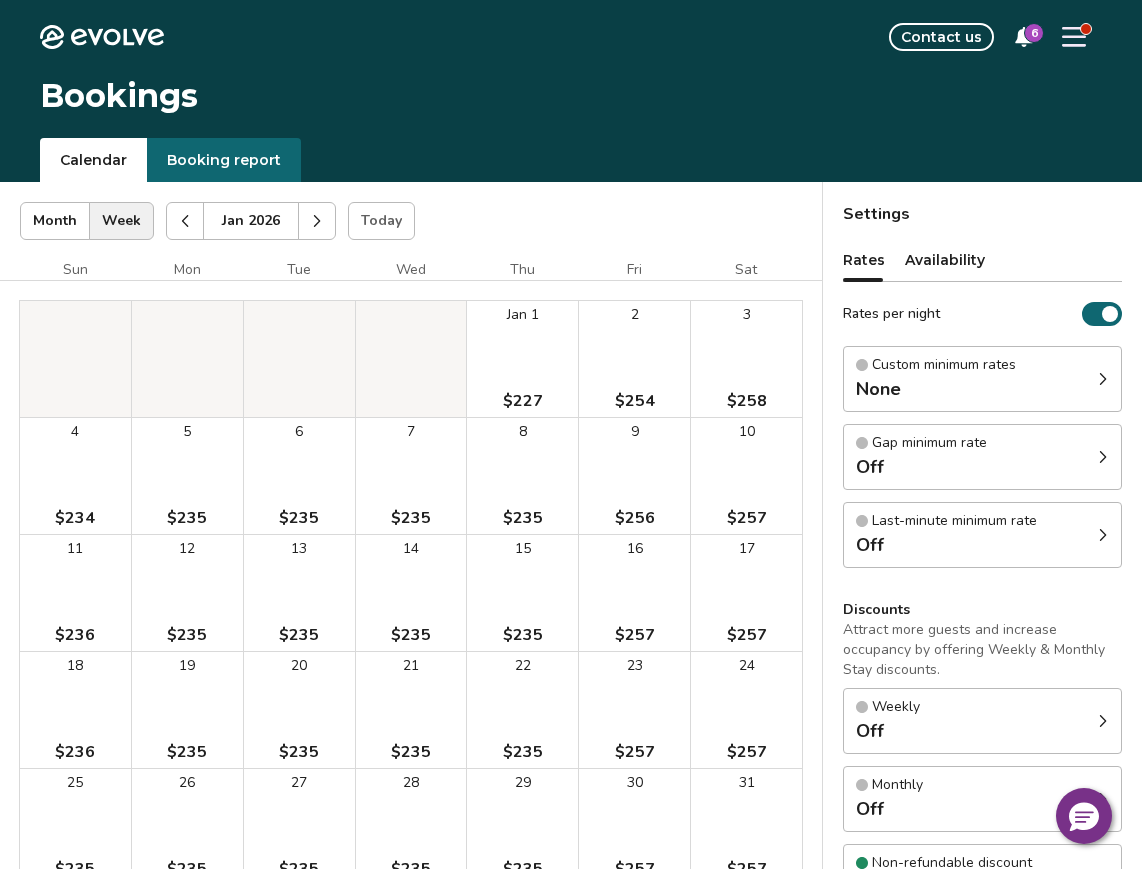 click on "6" at bounding box center (1034, 33) 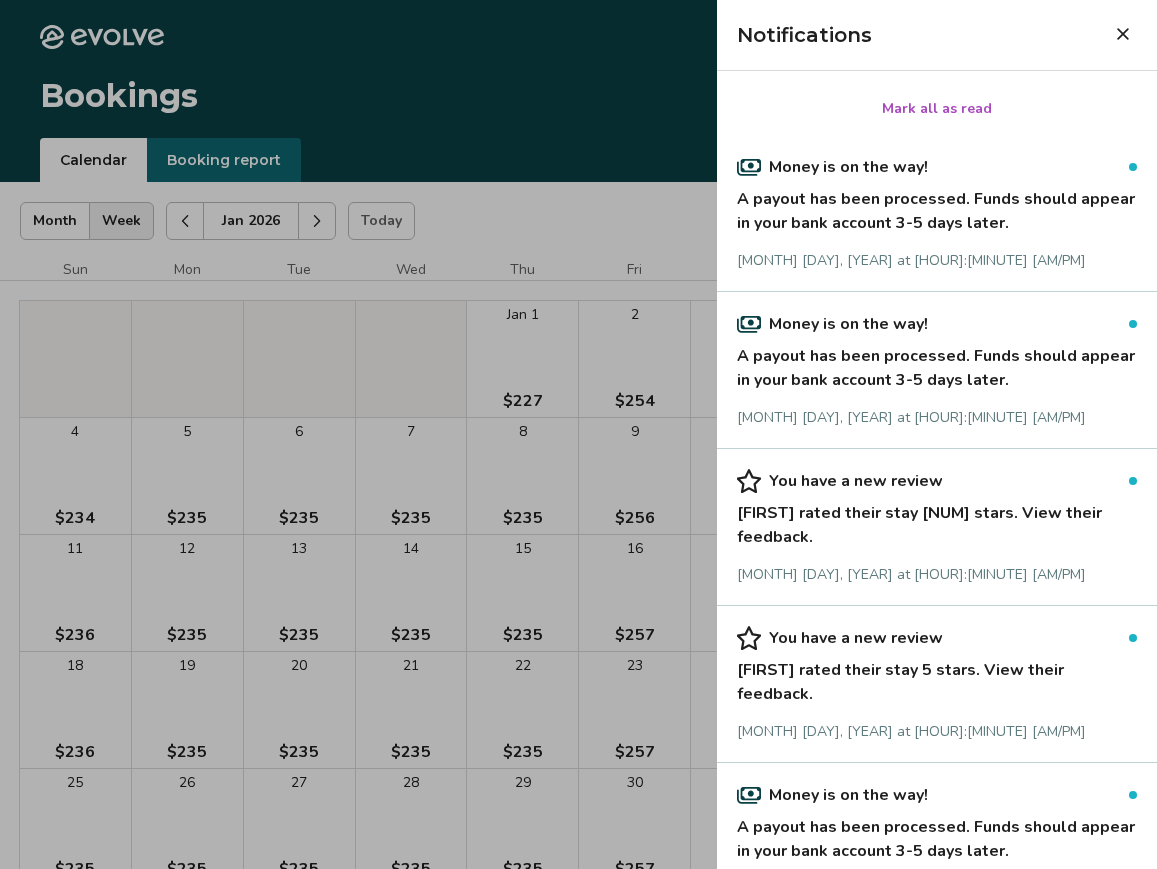 click at bounding box center (1133, 167) 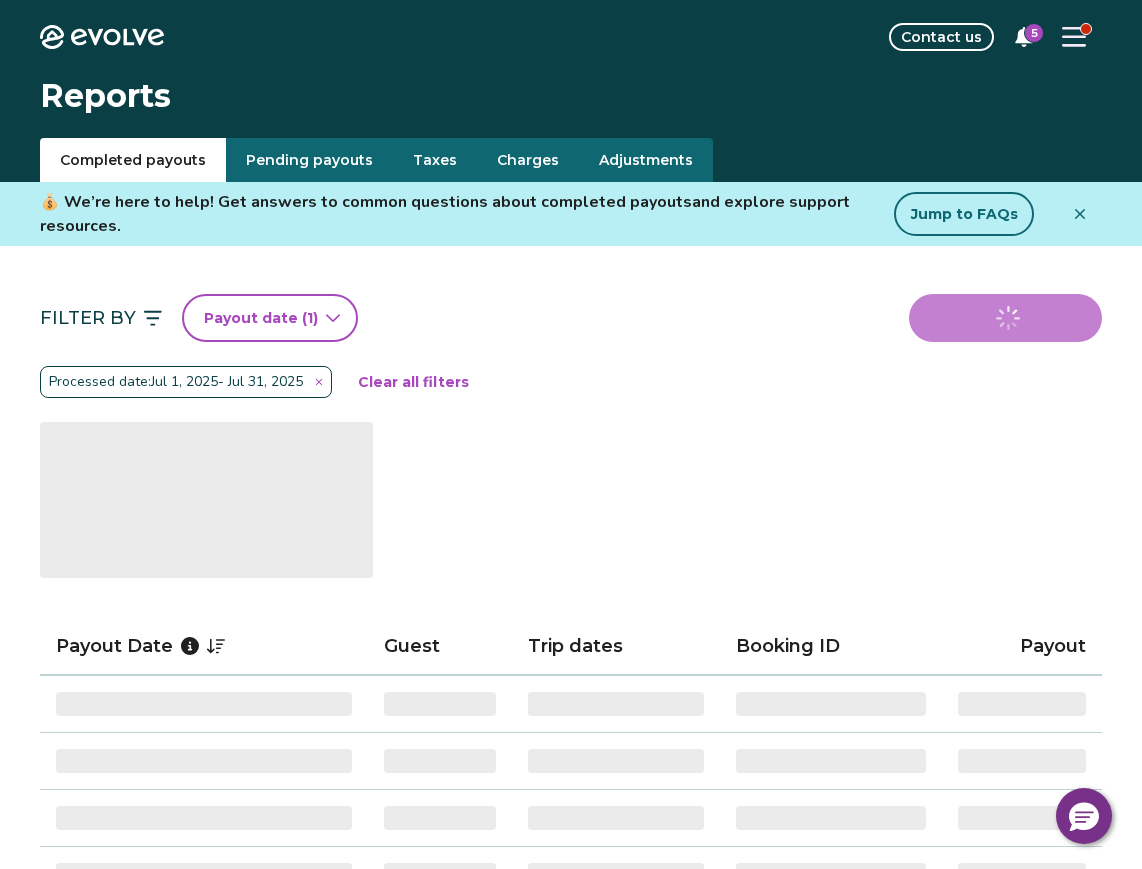 click on "5" at bounding box center [1034, 33] 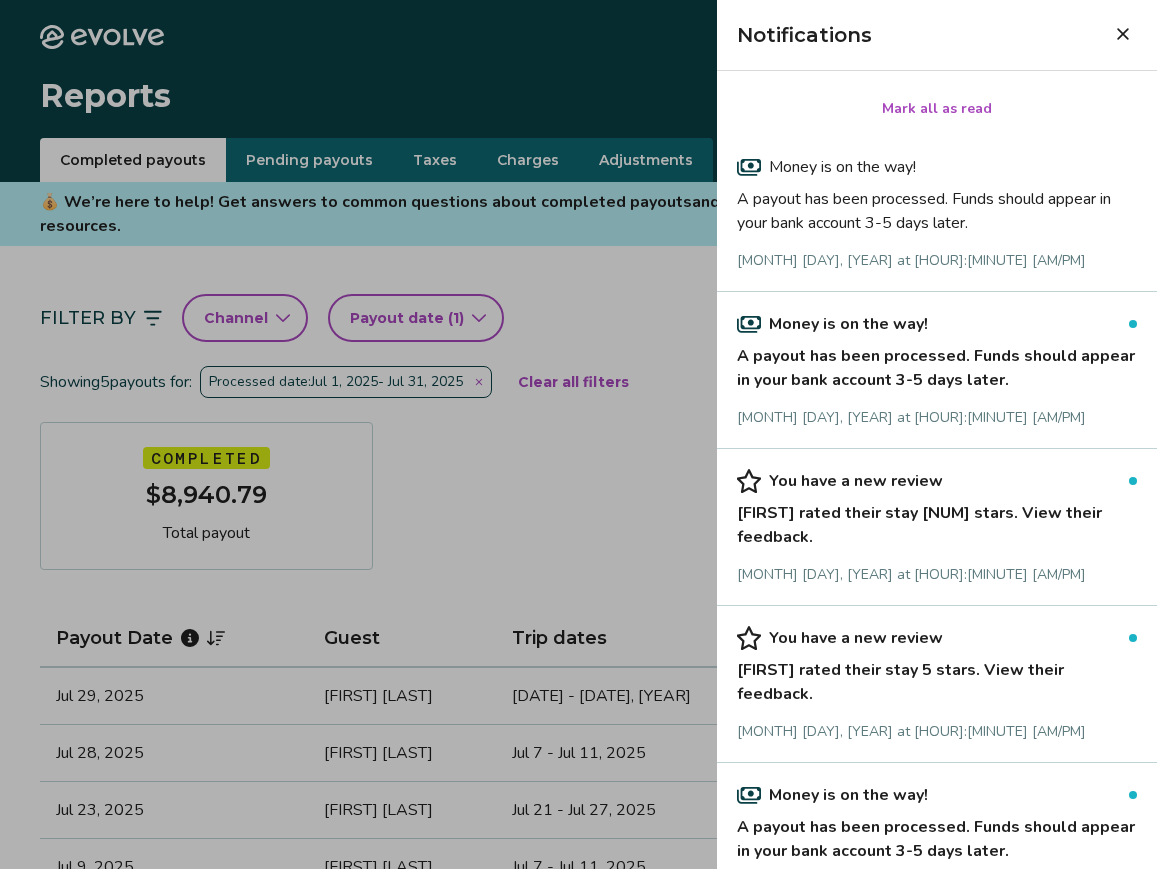 click at bounding box center (1133, 324) 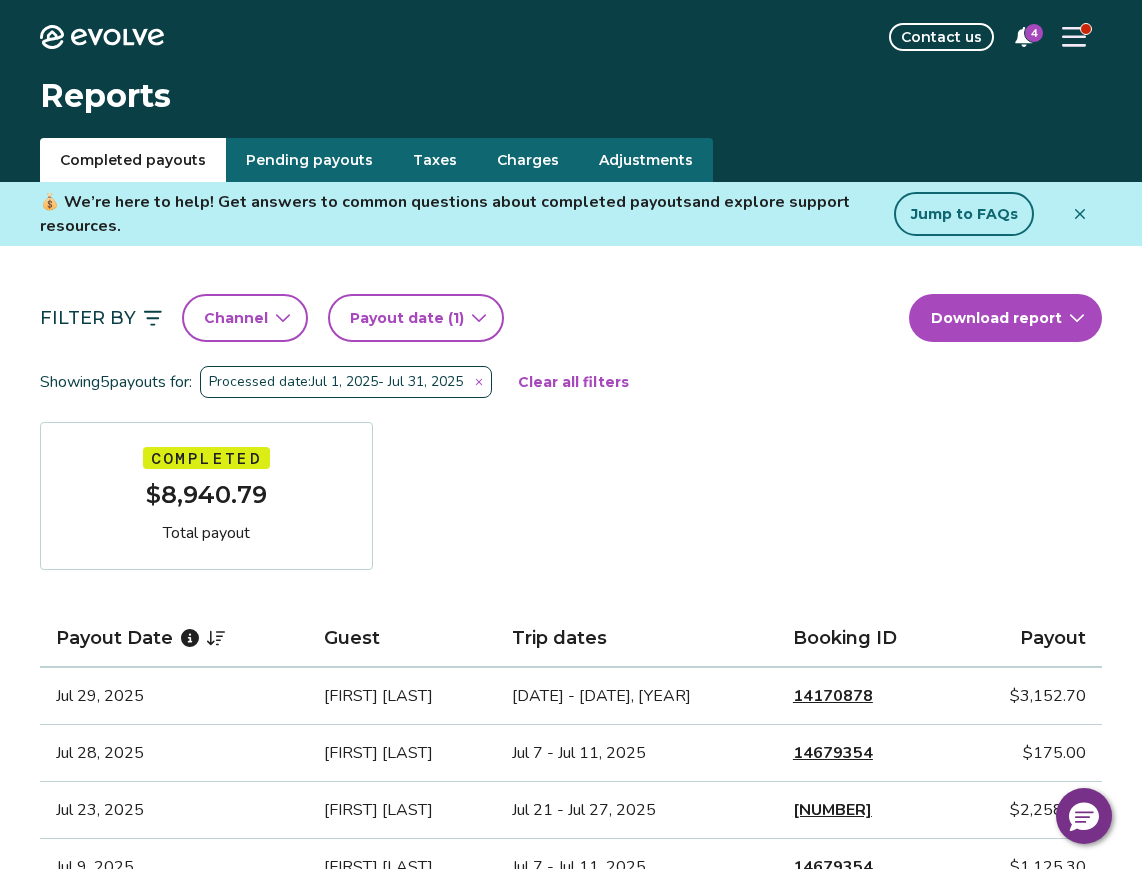 click on "4" at bounding box center (1034, 33) 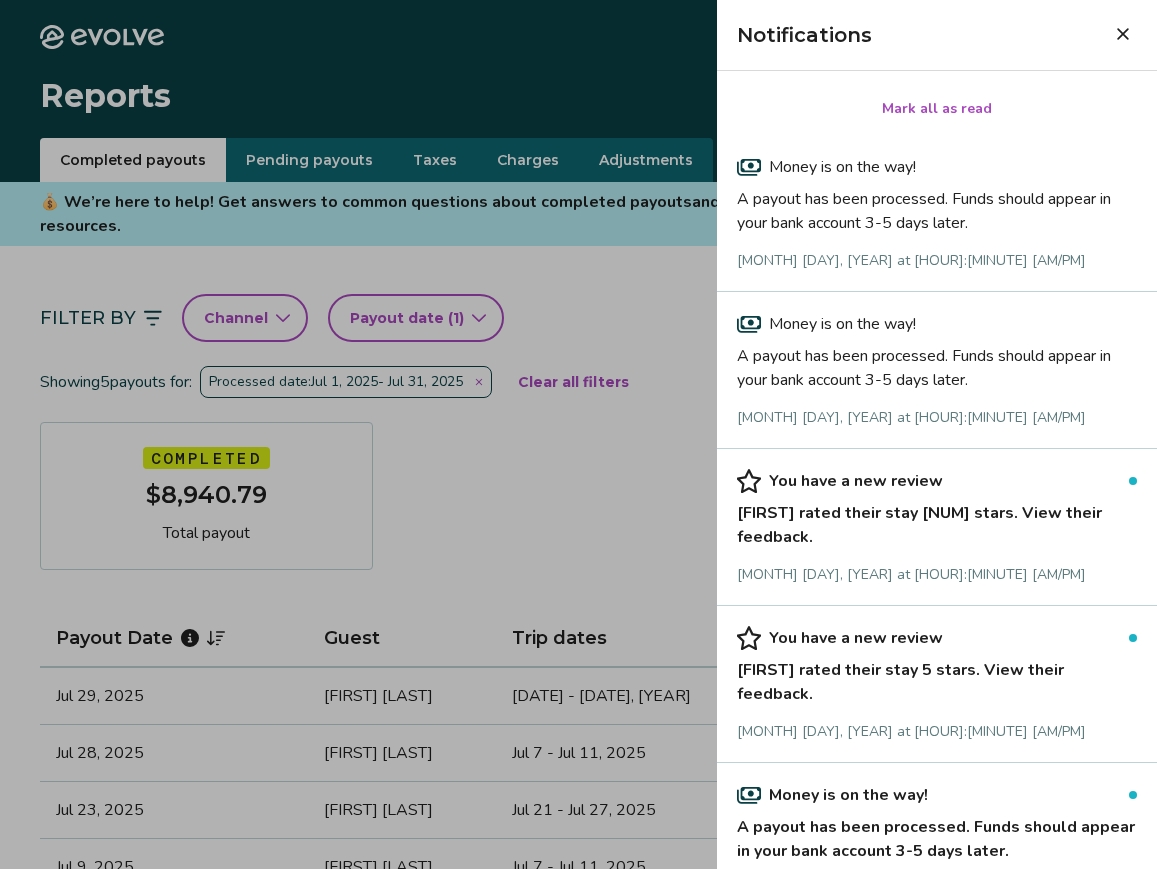 click on "[FIRST] rated their stay [NUM] stars. View their feedback." at bounding box center (937, 521) 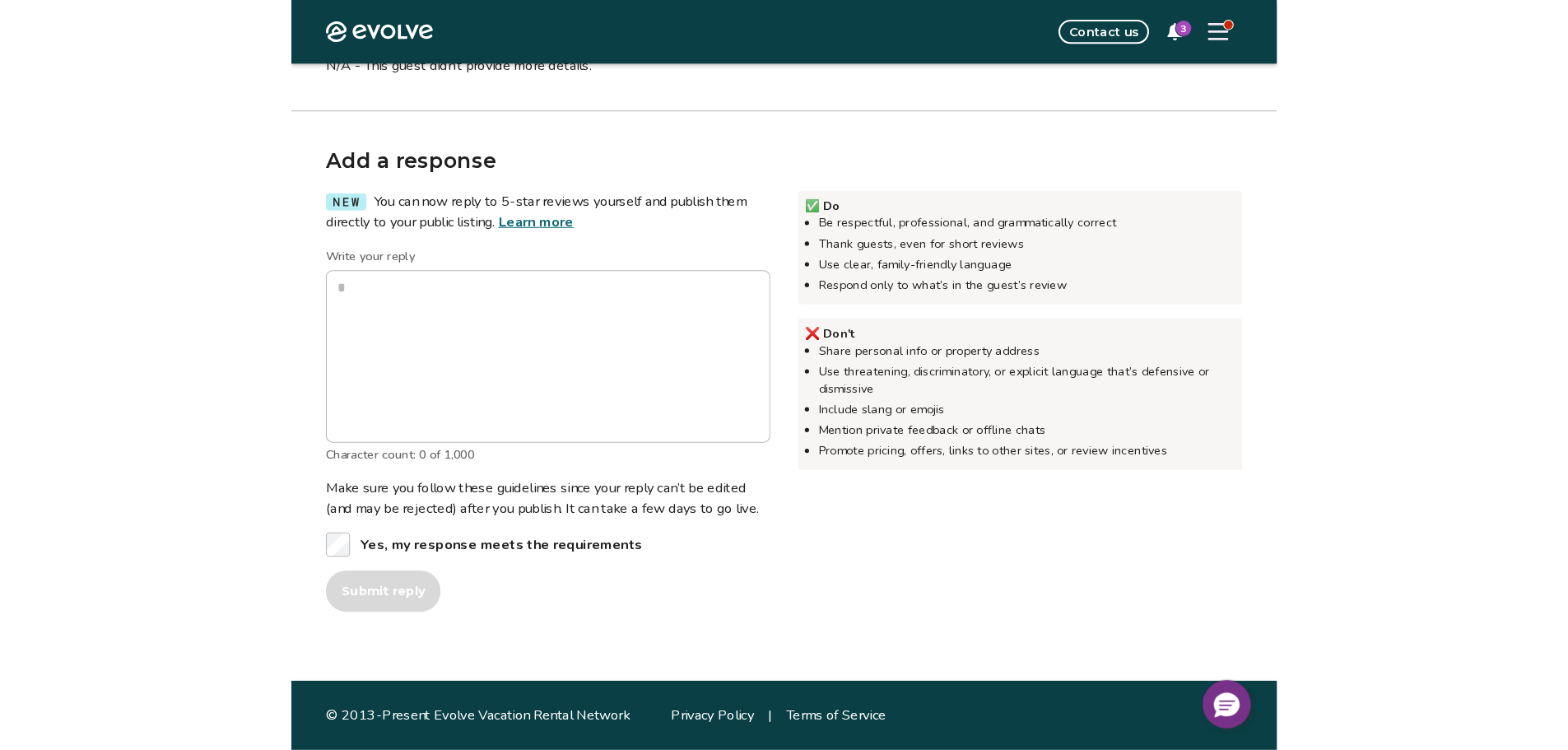 scroll, scrollTop: 0, scrollLeft: 0, axis: both 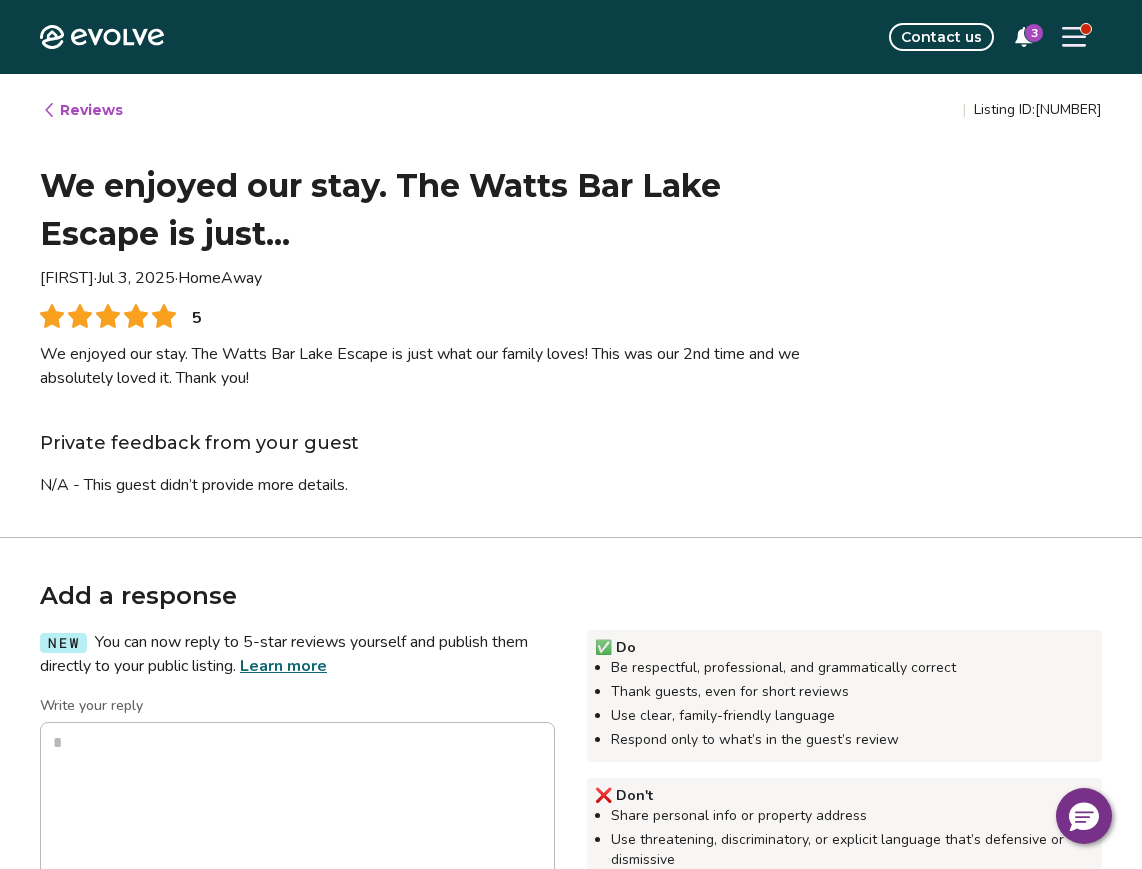 click on "Reviews" at bounding box center [82, 110] 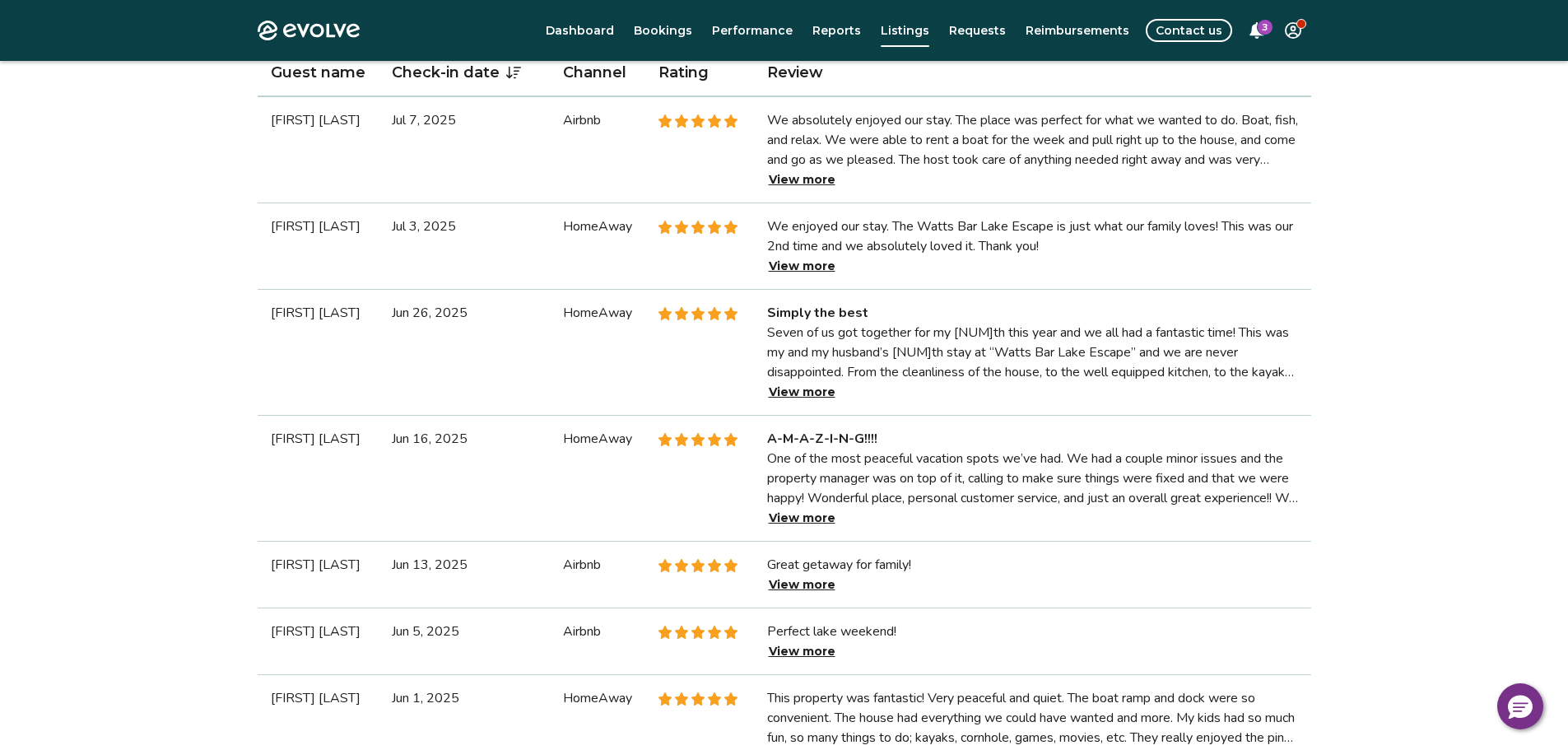 scroll, scrollTop: 89, scrollLeft: 0, axis: vertical 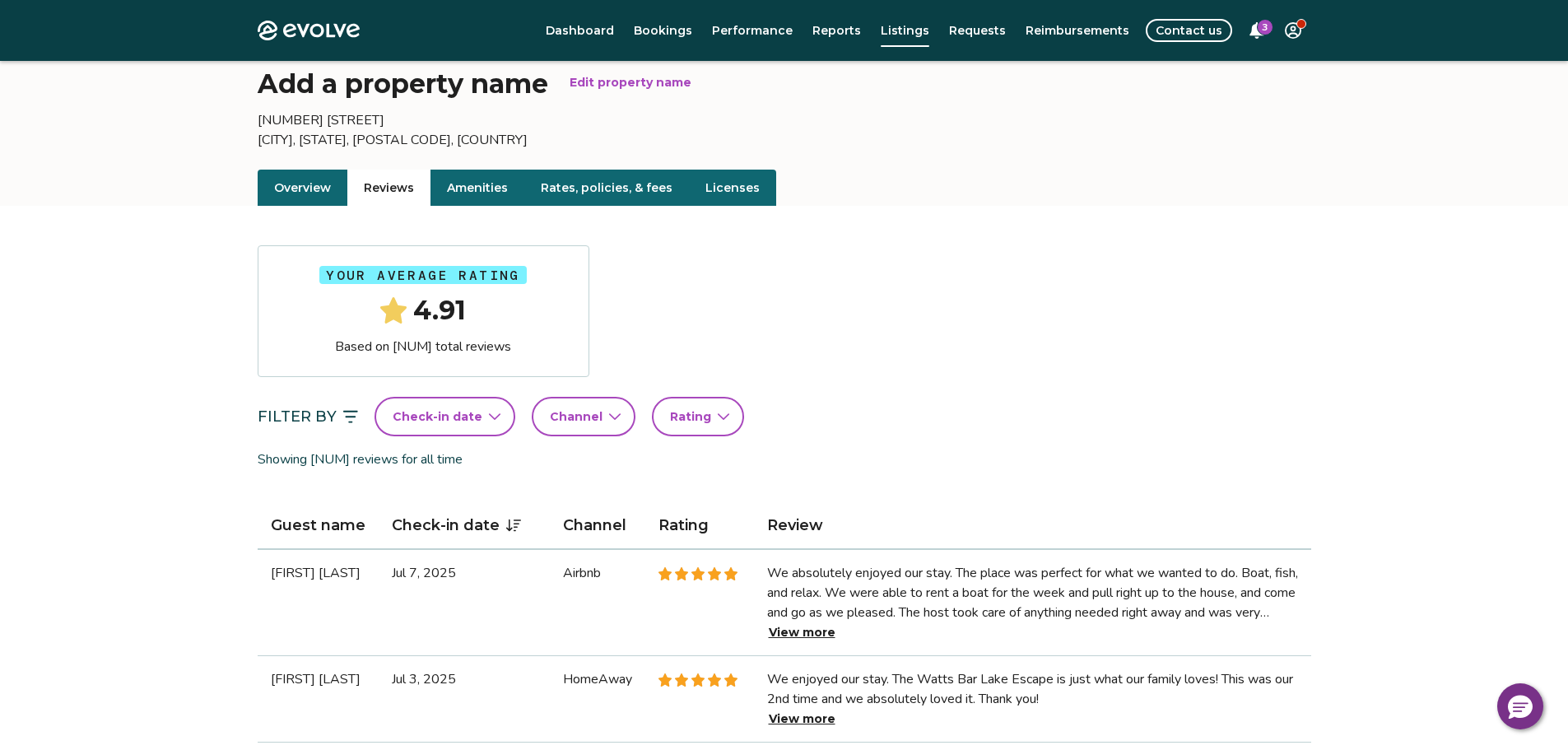 click on "Rating" at bounding box center (698, 417) 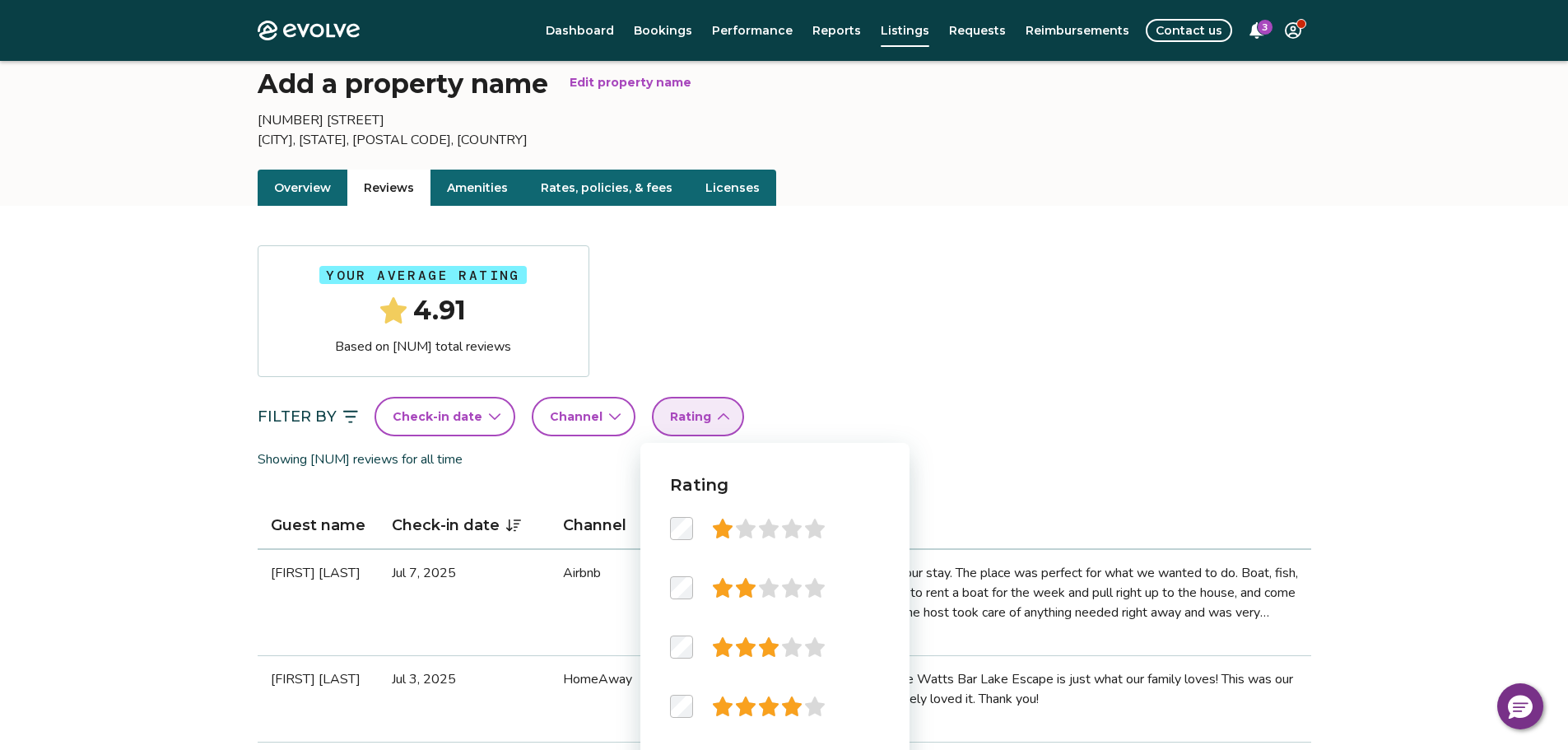 click on "Your average rating 4.91 Based on 164 total reviews" at bounding box center (784, 311) 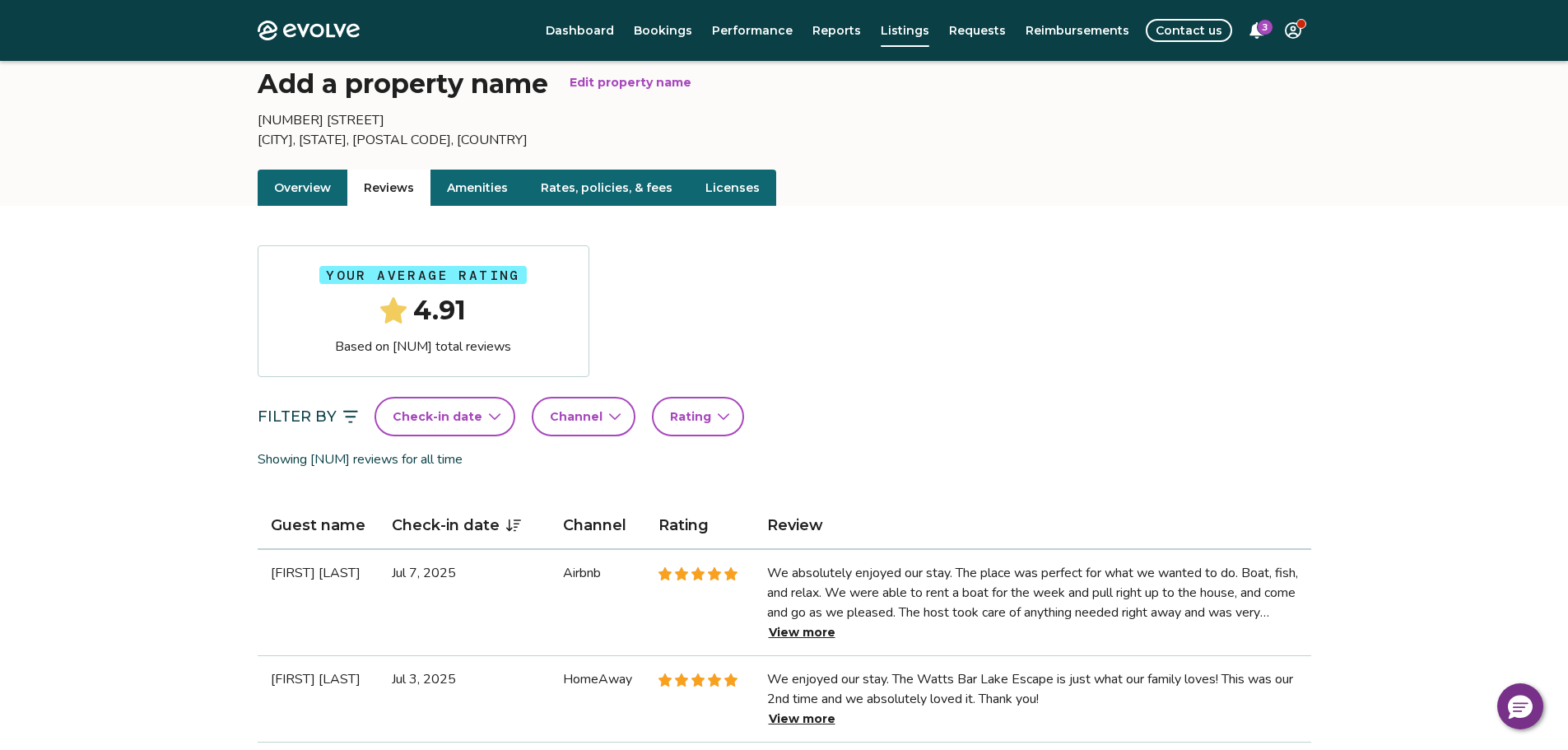 click on "Your average rating [NUM] Based on [NUM] total reviews Filter By  Check-in date Channel Rating Showing [NUM] reviews for all time Guest name Check-in date Channel Rating Review [FIRST] [LAST] [MONTH] [DAY], [YEAR] [CHANNEL] We absolutely enjoyed our stay. The place was perfect for what we wanted to do. Boat, fish, and relax. We were able to rent a boat for the week and pull right up to the house, and come and go as we pleased. The host took care of anything needed right away and was very responsive. We didn't want to leave. Sunrises on the porch, and sunsets on the water. The kids enjoyed taking the kayaks out and fishing right off the dock. The house smells clean from the moment you walk in. We had everything we needed to make our stay comfortable. I would stay again in a heartbeat! View more [FIRST] [LAST] [MONTH] [DAY], [YEAR] [CHANNEL] We enjoyed our stay. The Watts Bar Lake Escape is just what our family loves! This was our [NUM]nd time and we absolutely loved it. Thank you! View more [FIRST] [LAST] [MONTH] [DAY], [YEAR] [CHANNEL] Simply the best 1 2 3" at bounding box center (784, 1430) 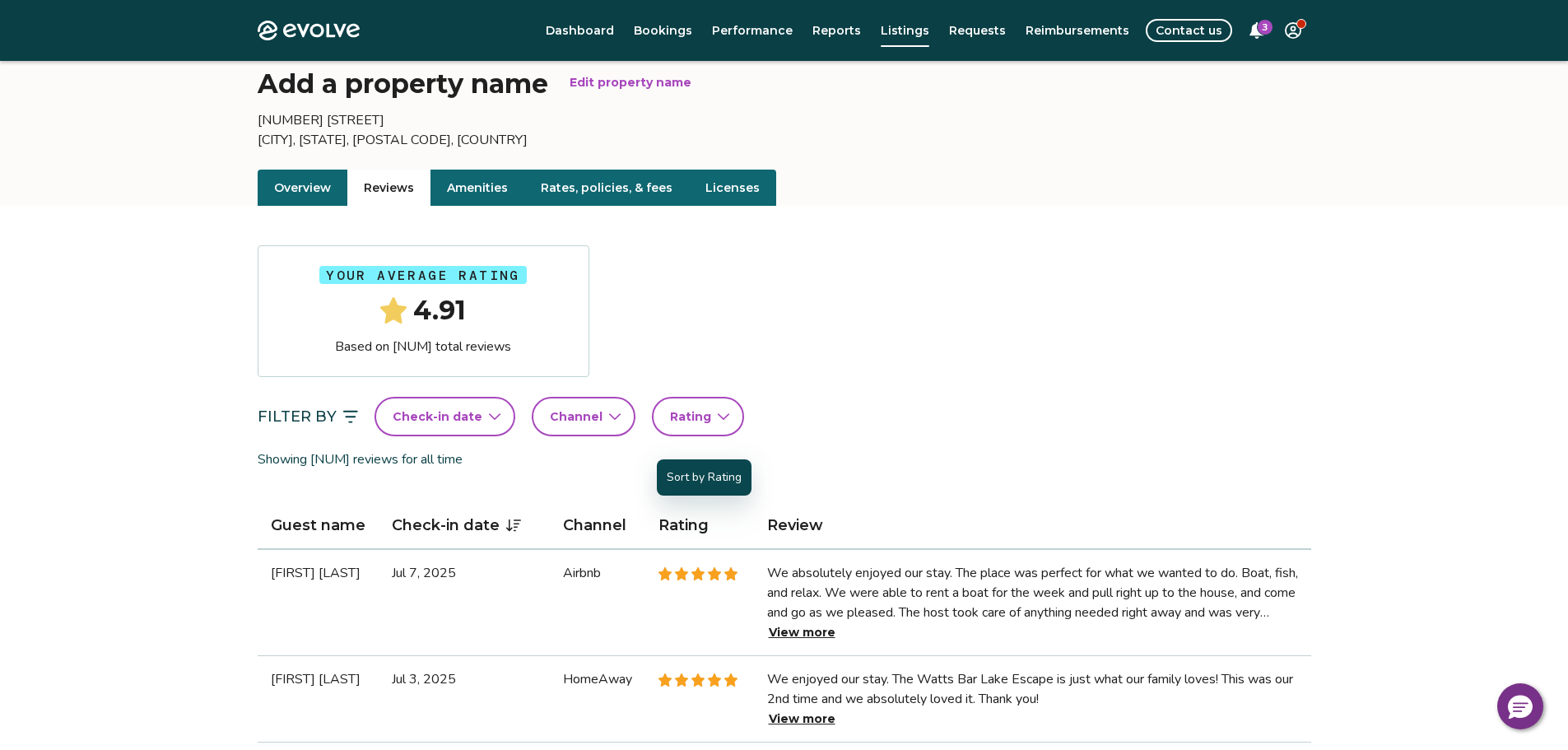 click on "Rating" at bounding box center (700, 525) 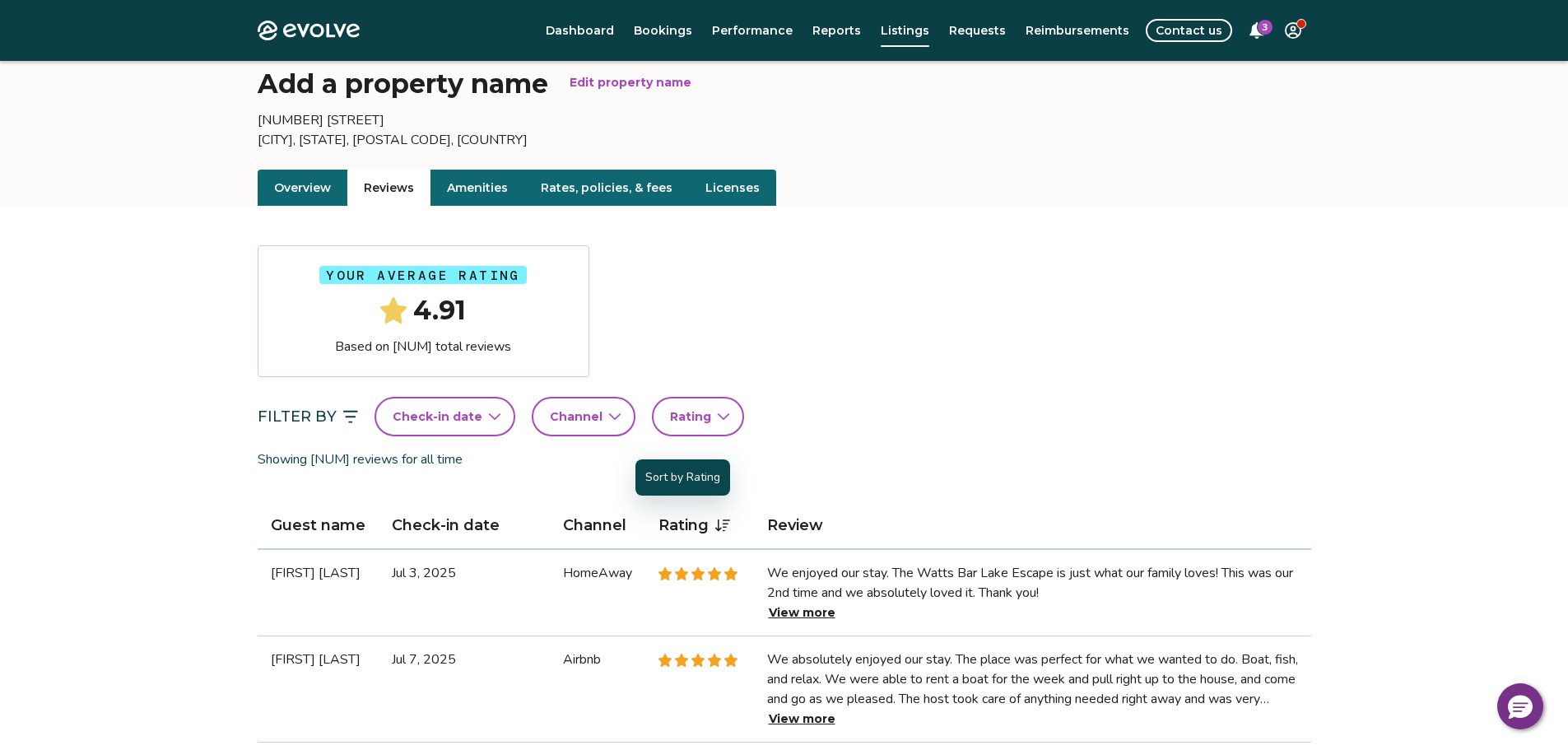 click 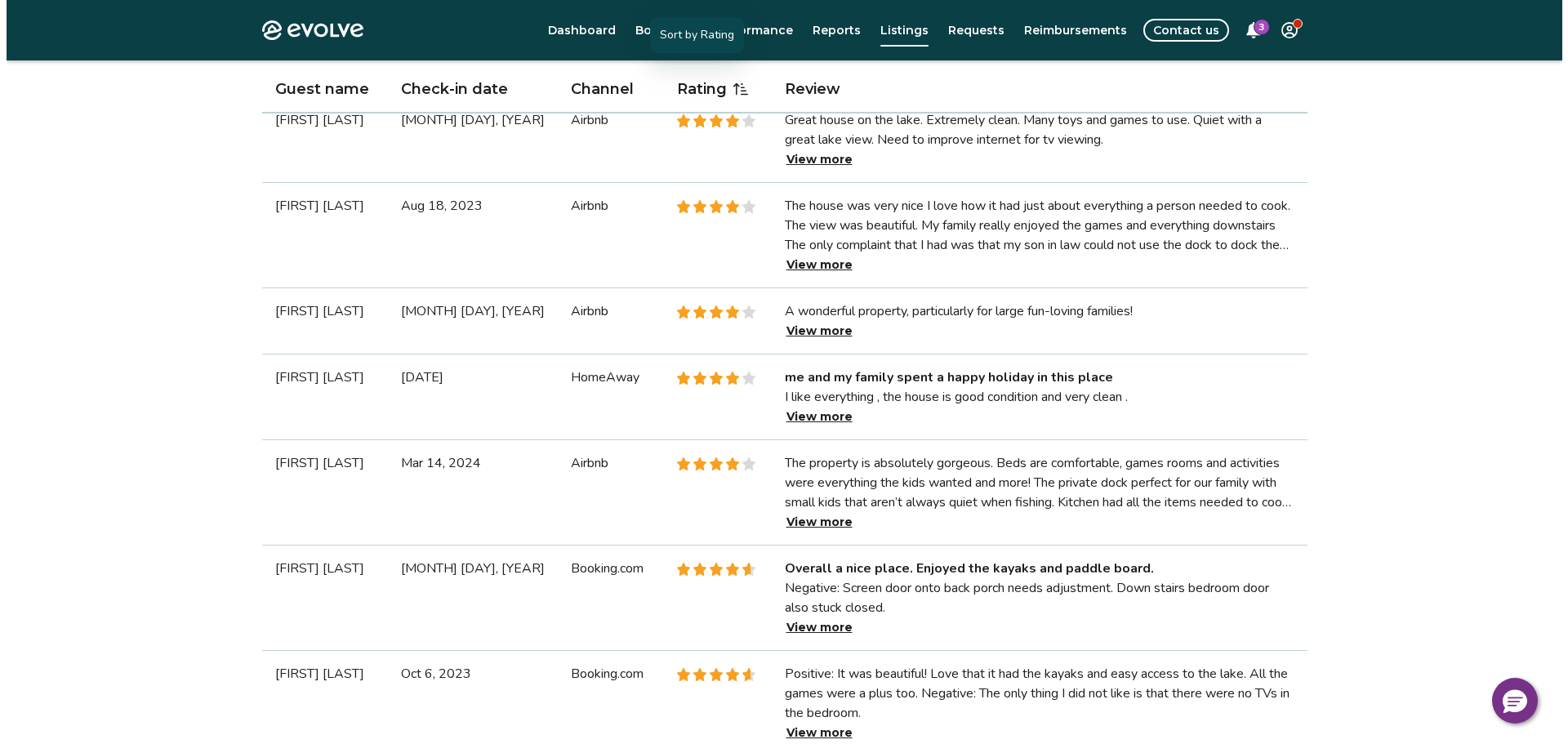 scroll, scrollTop: 1071, scrollLeft: 0, axis: vertical 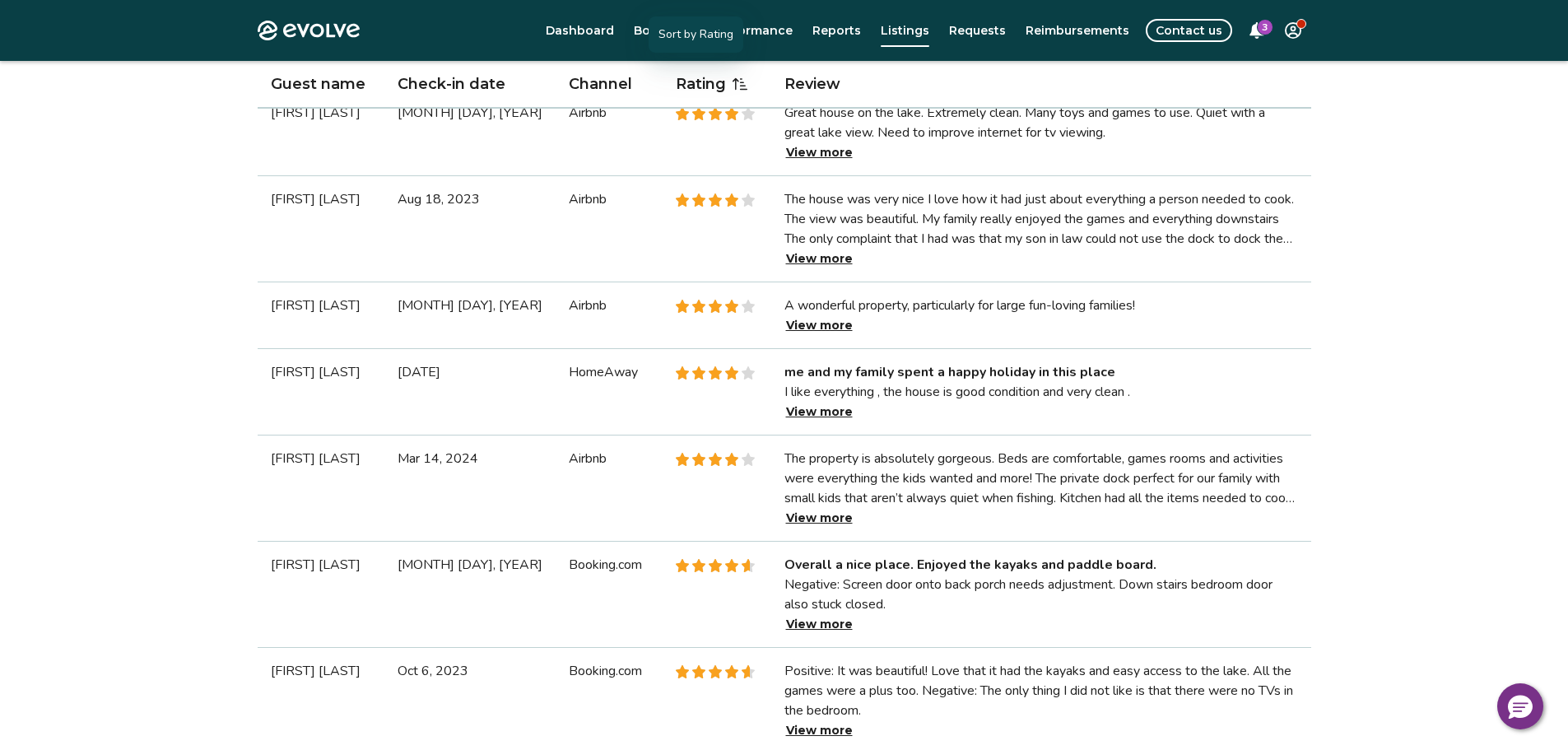 click on "3" at bounding box center [1265, 27] 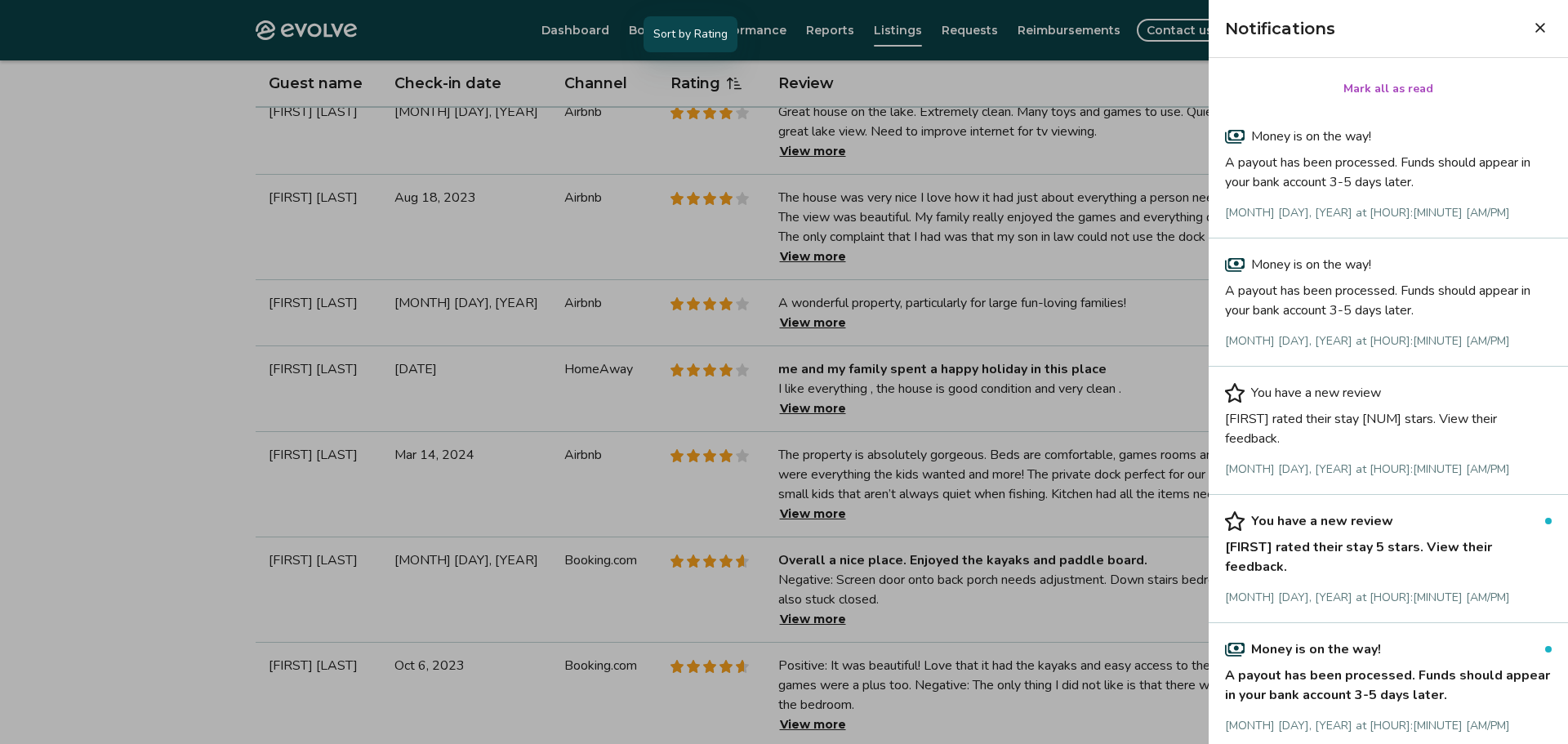click at bounding box center [1548, 521] 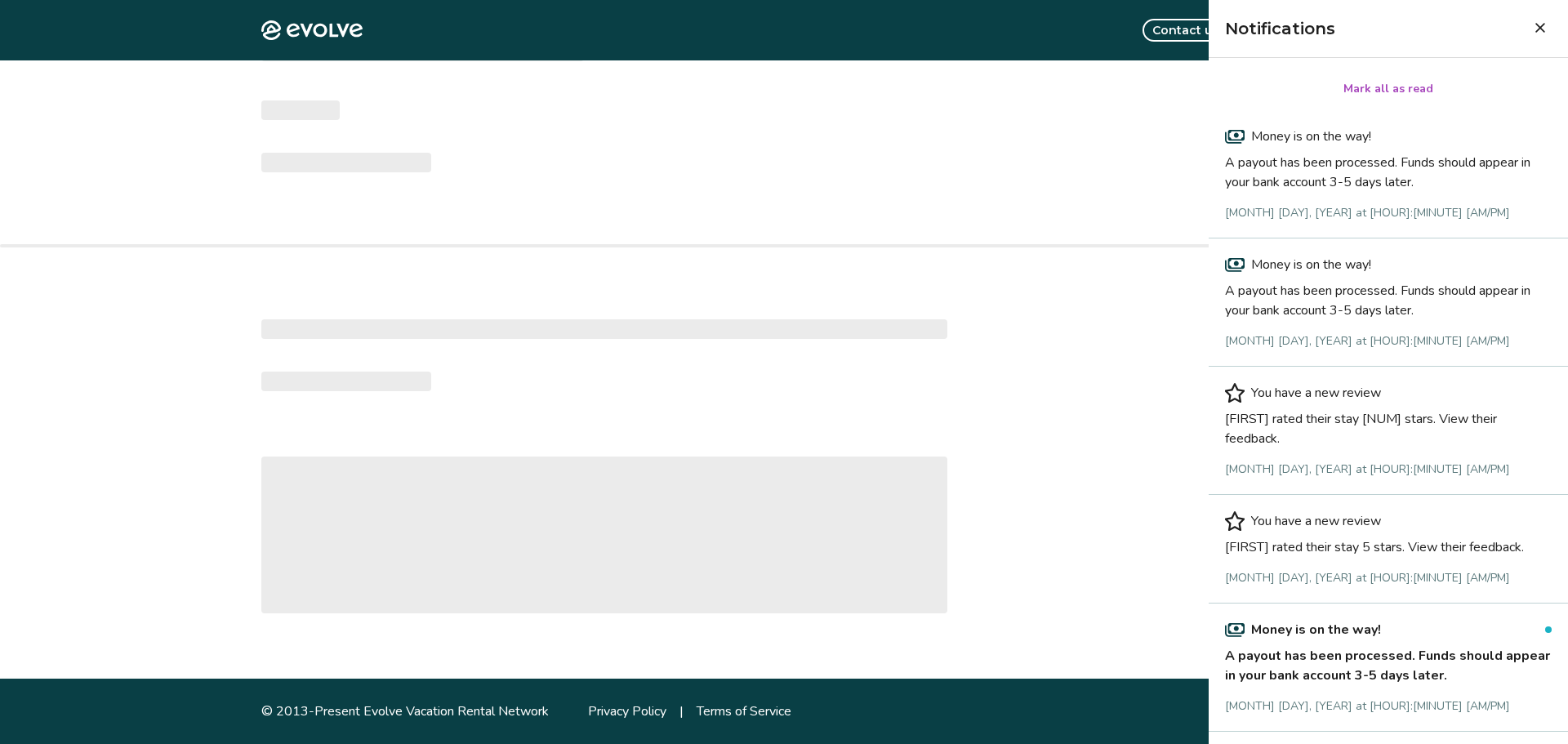 scroll, scrollTop: 0, scrollLeft: 0, axis: both 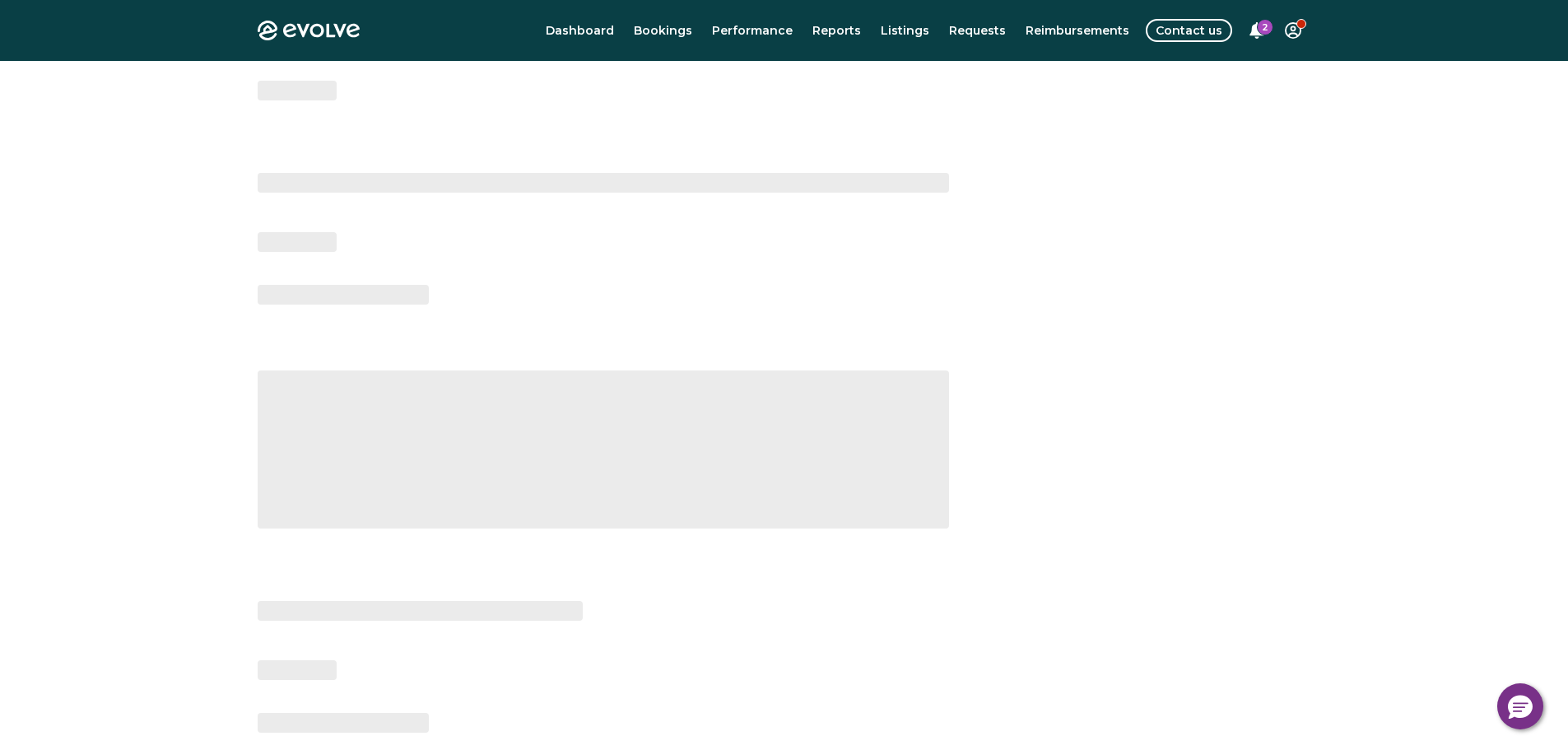 click 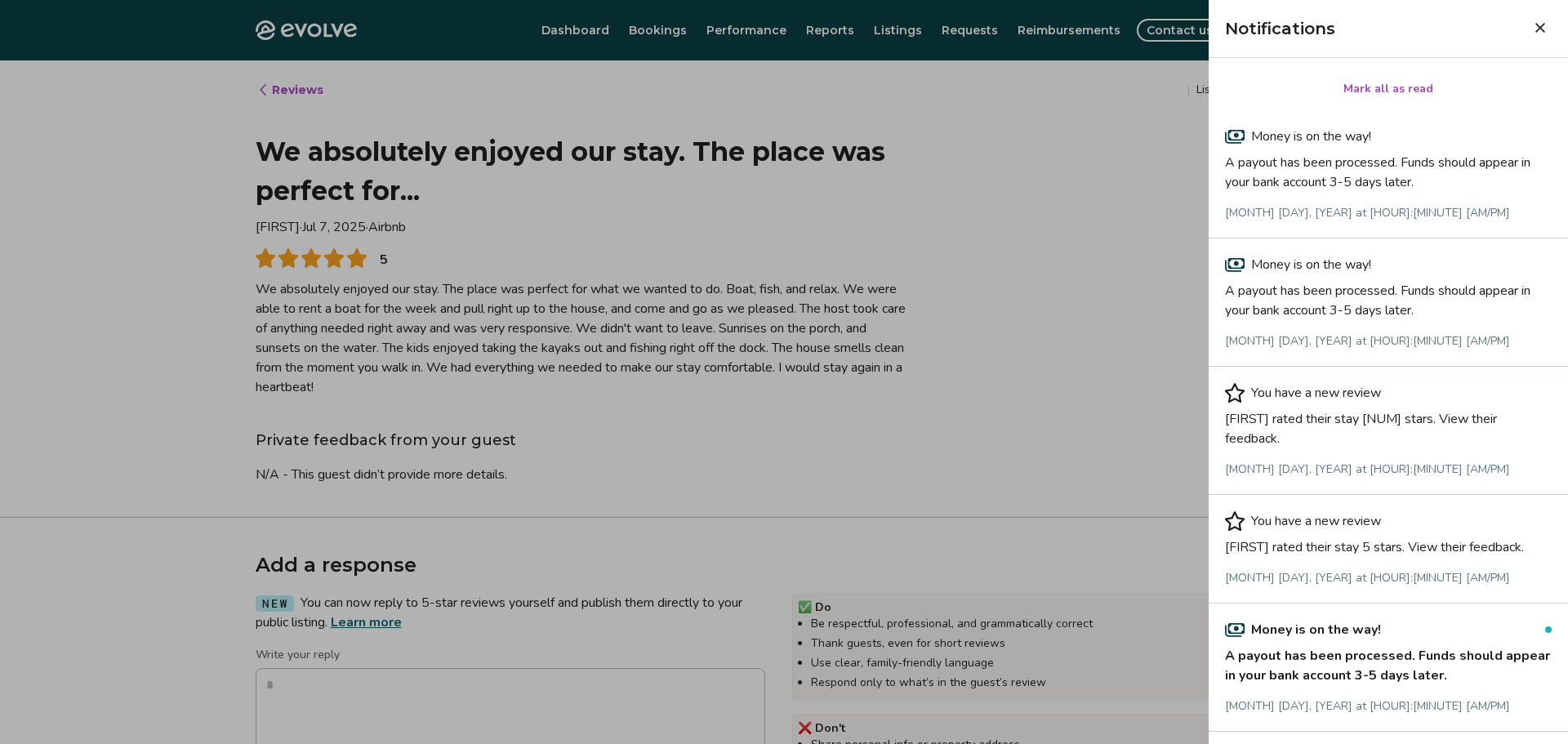 click at bounding box center [1548, 630] 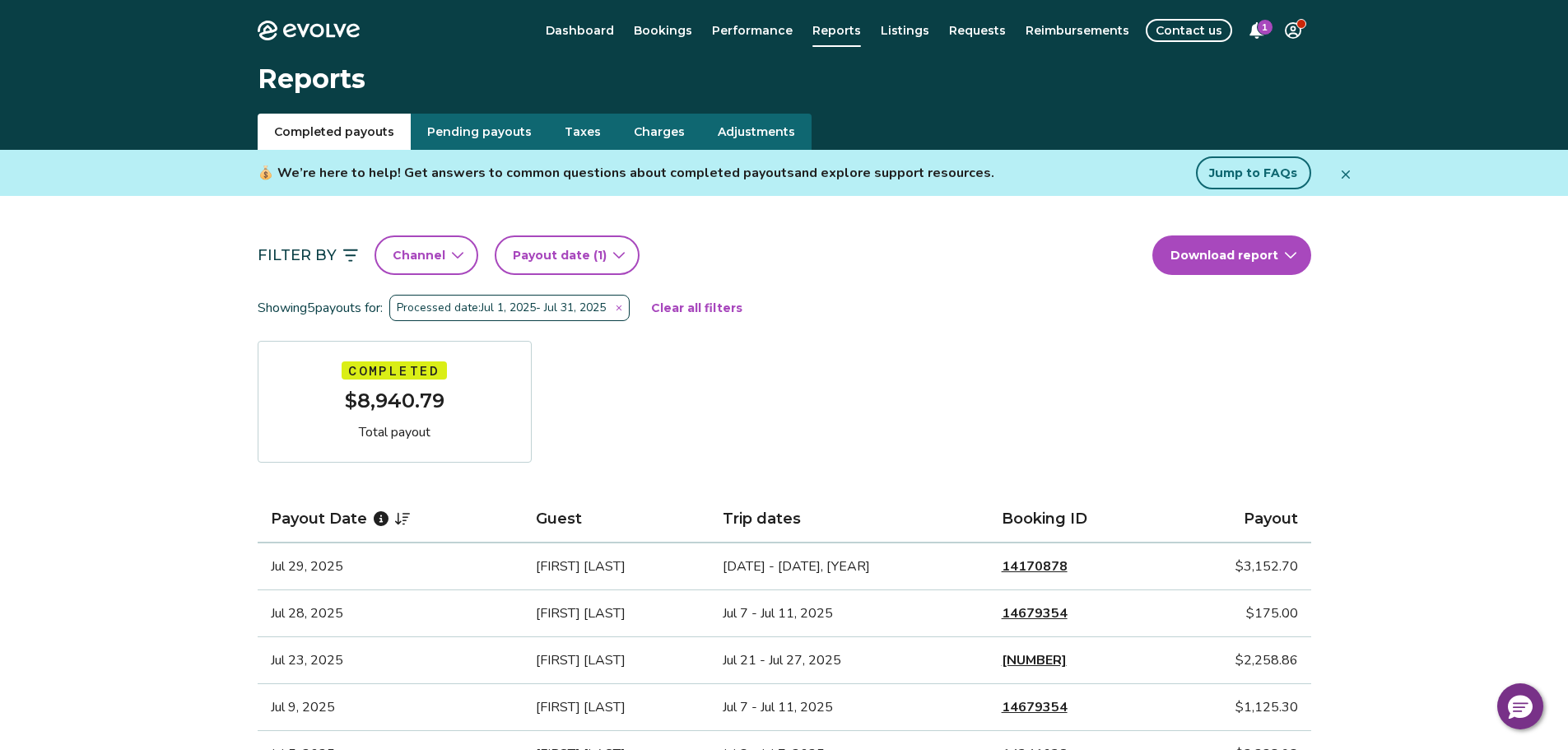 click on "1" at bounding box center [1265, 27] 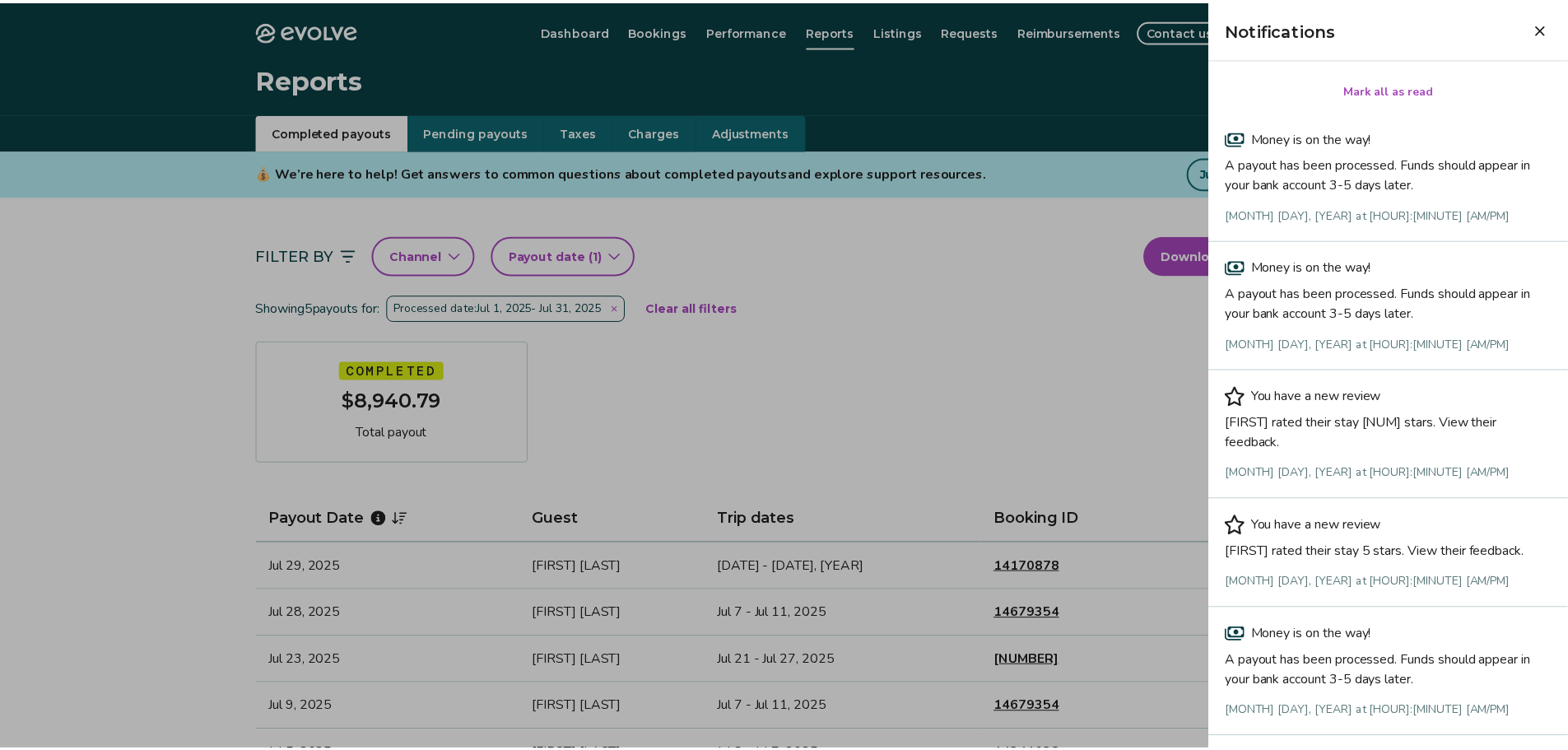 scroll, scrollTop: 571, scrollLeft: 0, axis: vertical 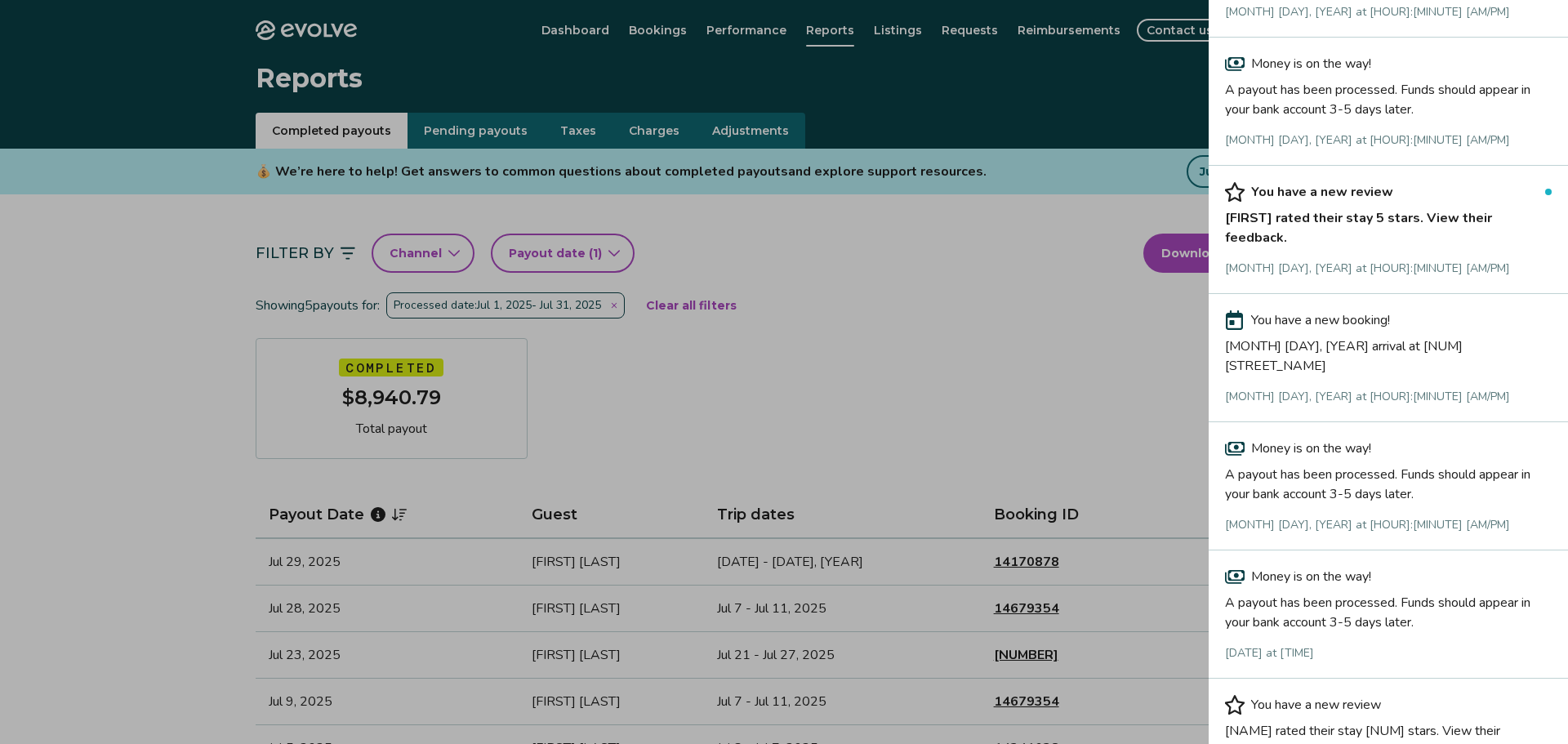 click at bounding box center (1548, 192) 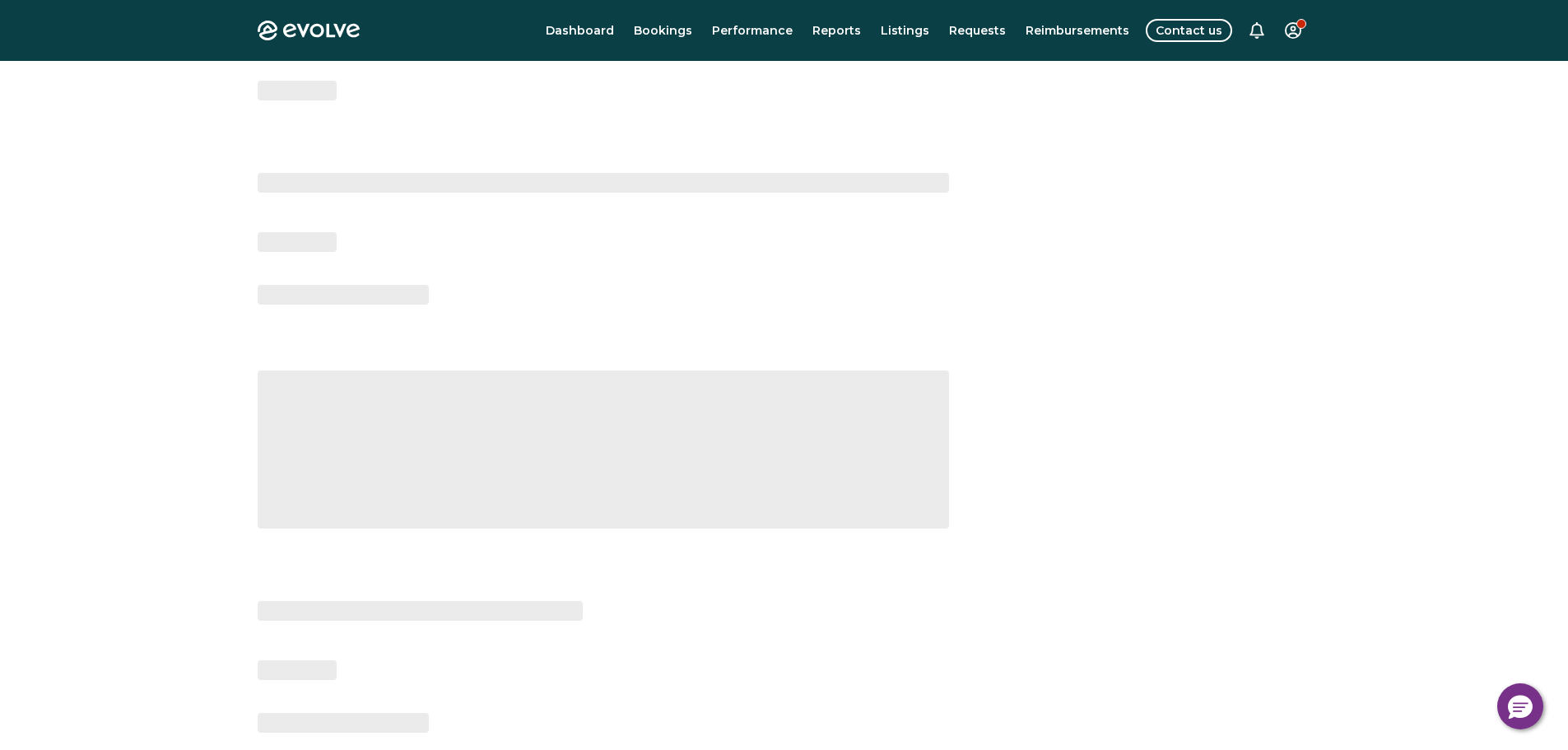 click on "Evolve Dashboard Bookings Performance Reports Listings Requests Reimbursements Contact us ‌ ‌ ‌ ‌ ‌ ‌ ‌ ‌ ‌ ‌ ‌ ‌ © [YEAR]-[PRESENT_YEAR] Evolve Vacation Rental Network Privacy Policy | Terms of Service
*" at bounding box center (784, 655) 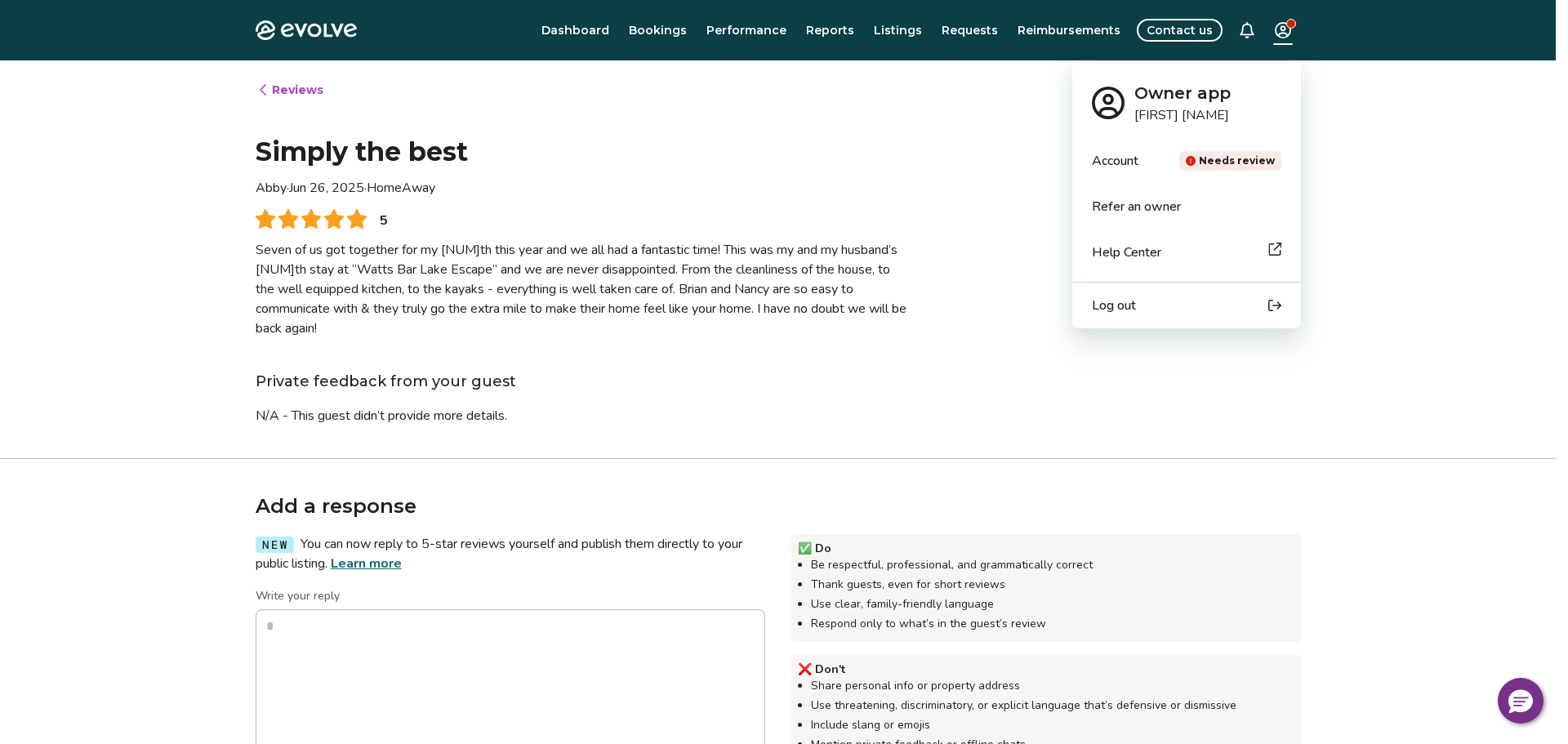 click on "Log out" at bounding box center [1114, 305] 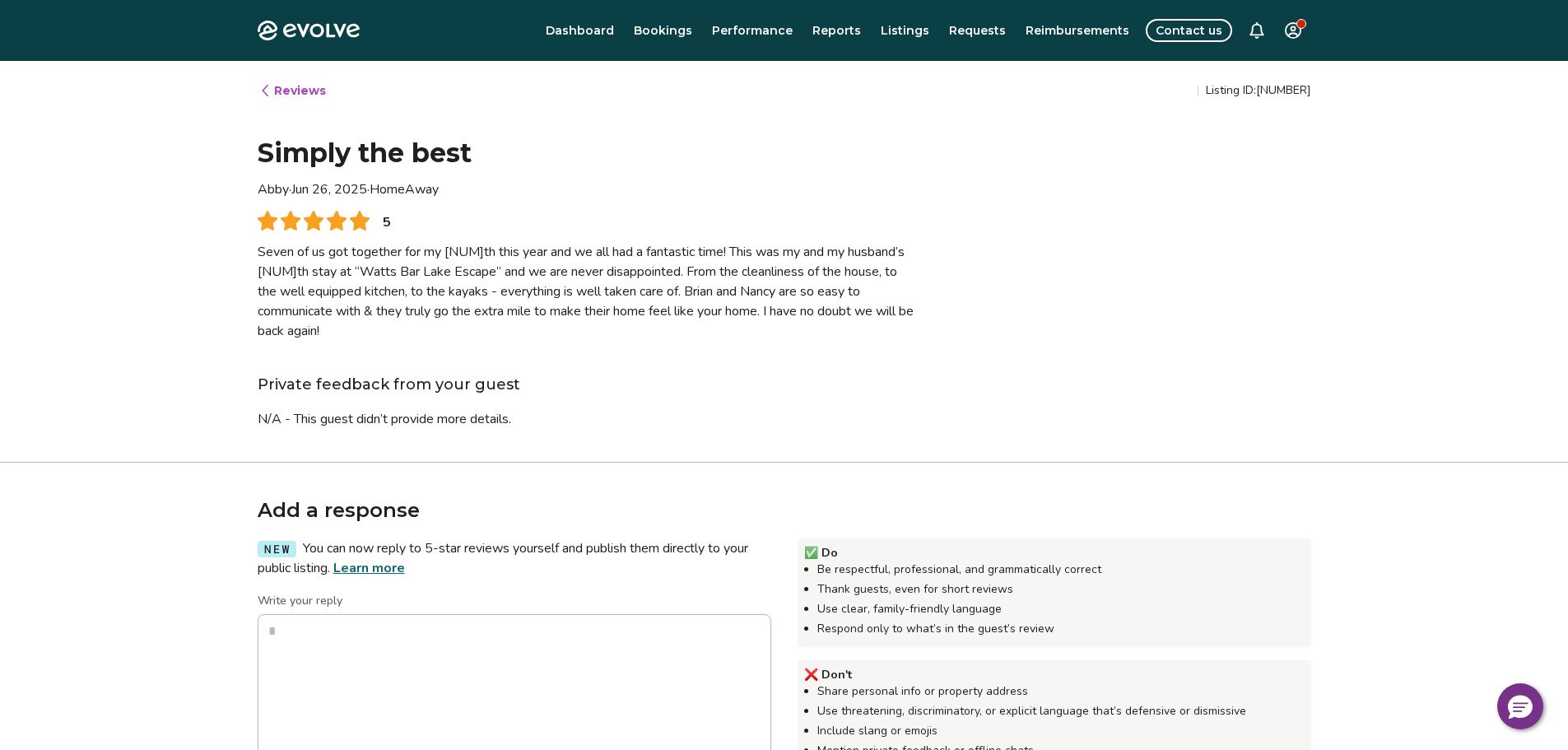 type on "*" 